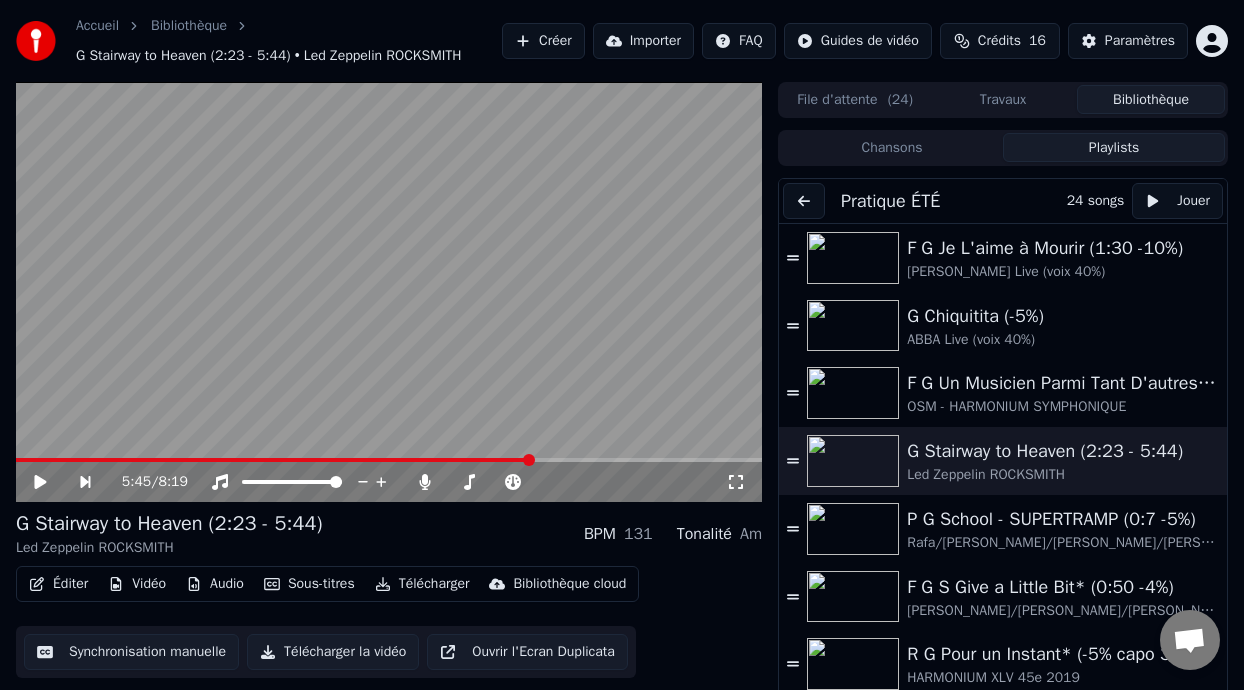 scroll, scrollTop: 59, scrollLeft: 0, axis: vertical 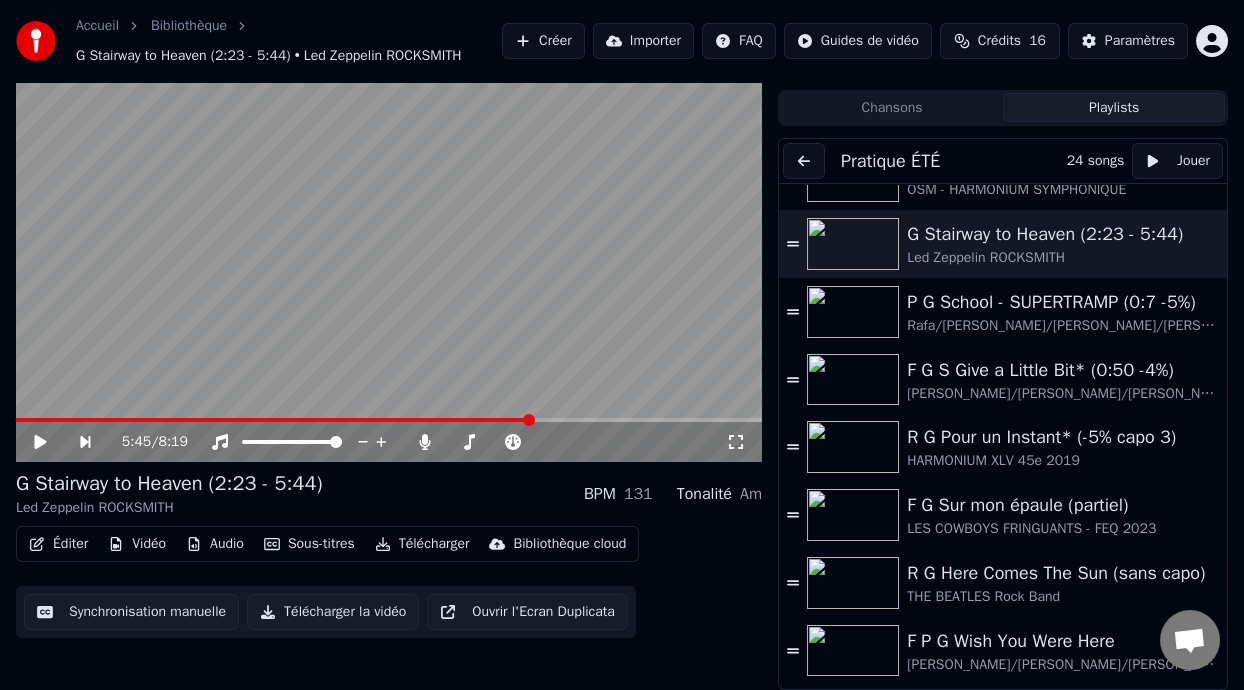 click on "Éditer" at bounding box center [58, 544] 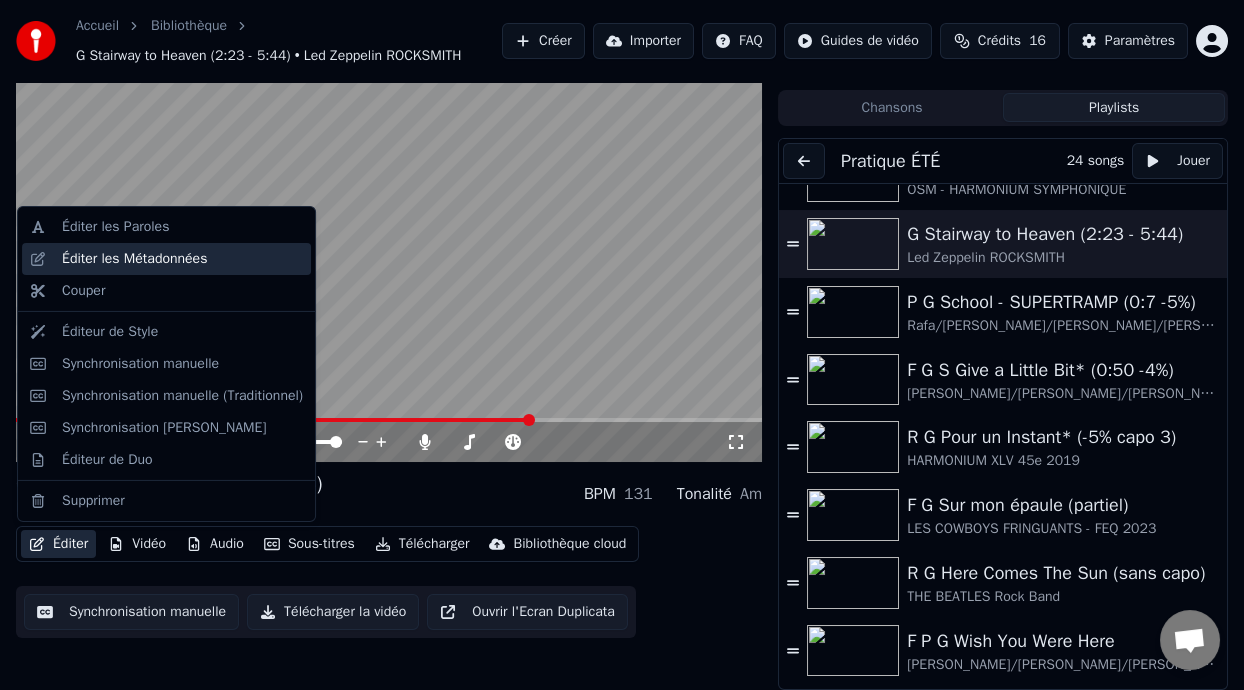 click on "Éditer les Métadonnées" at bounding box center (134, 259) 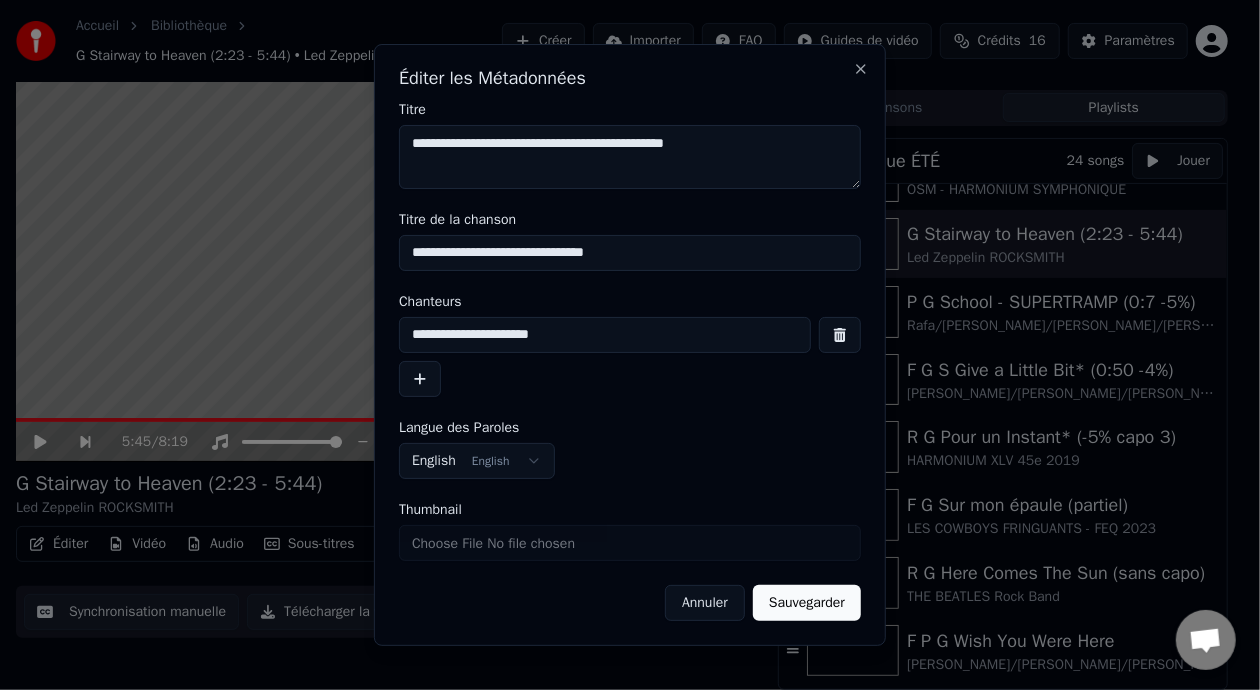 click on "**********" at bounding box center [630, 253] 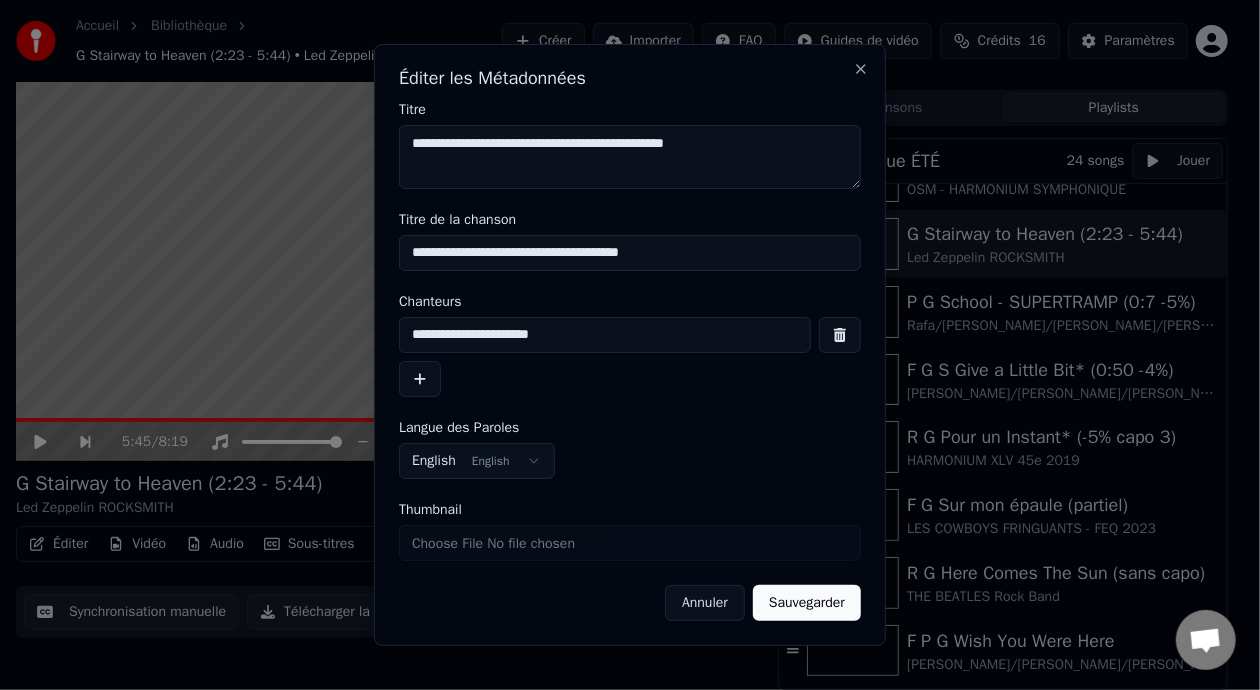 type on "**********" 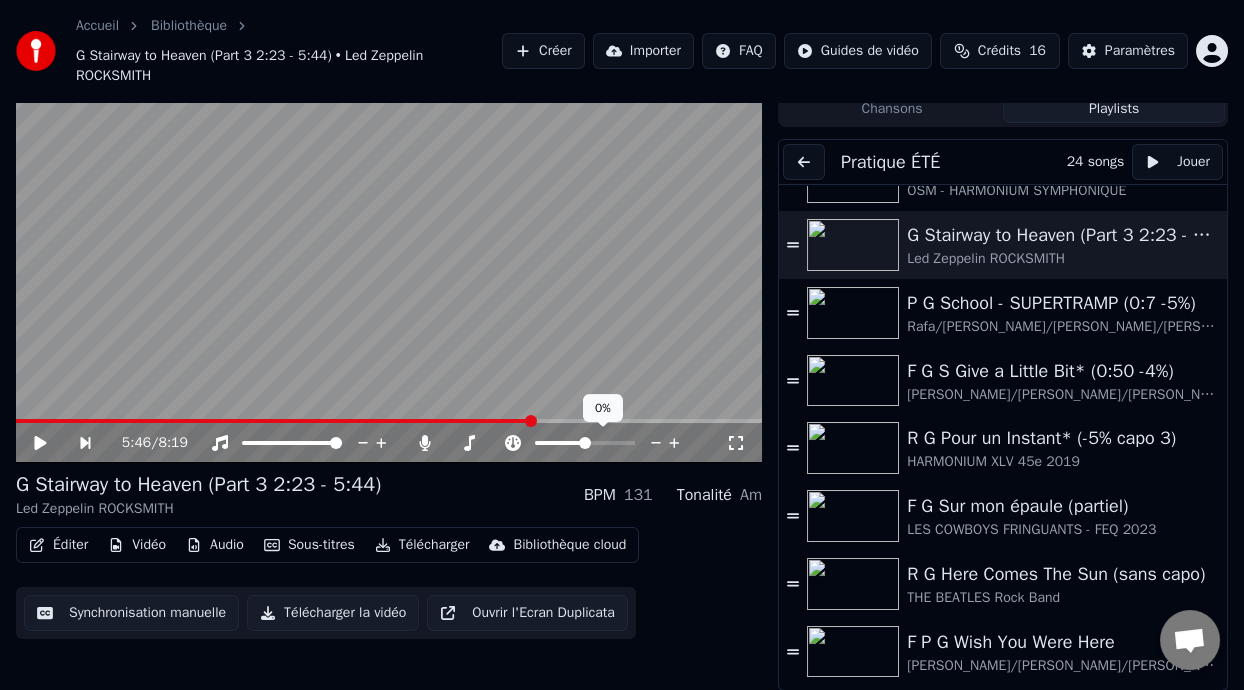 click at bounding box center [560, 443] 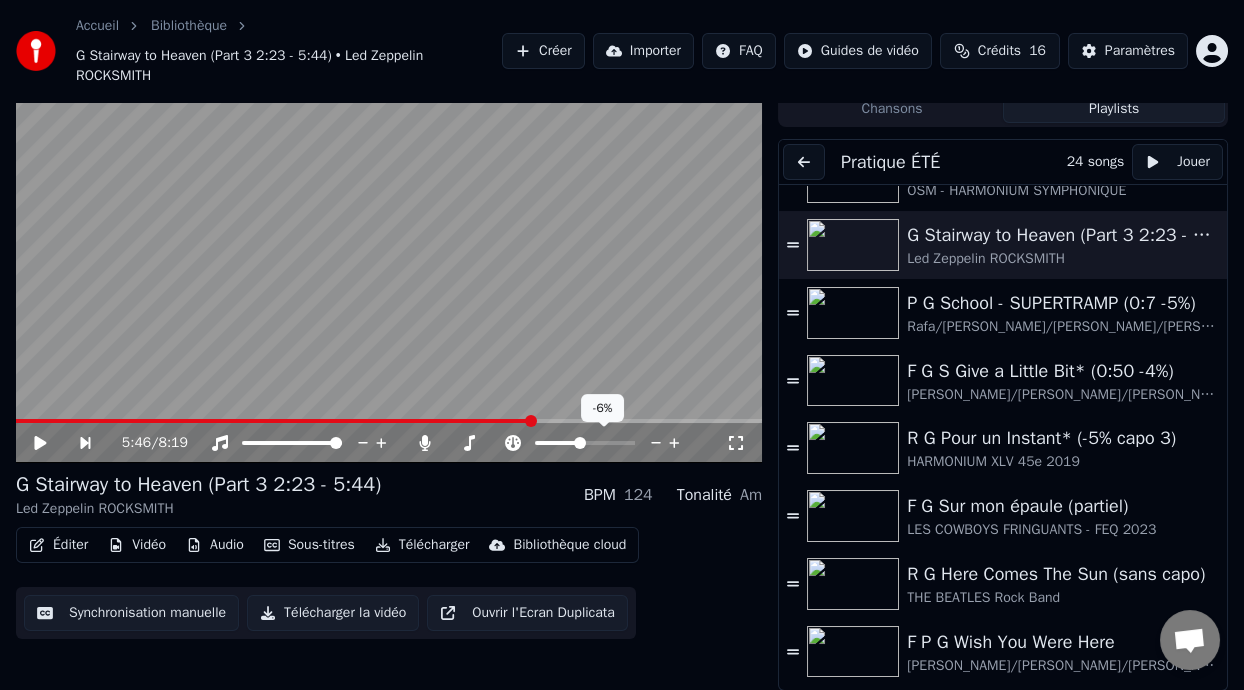 click 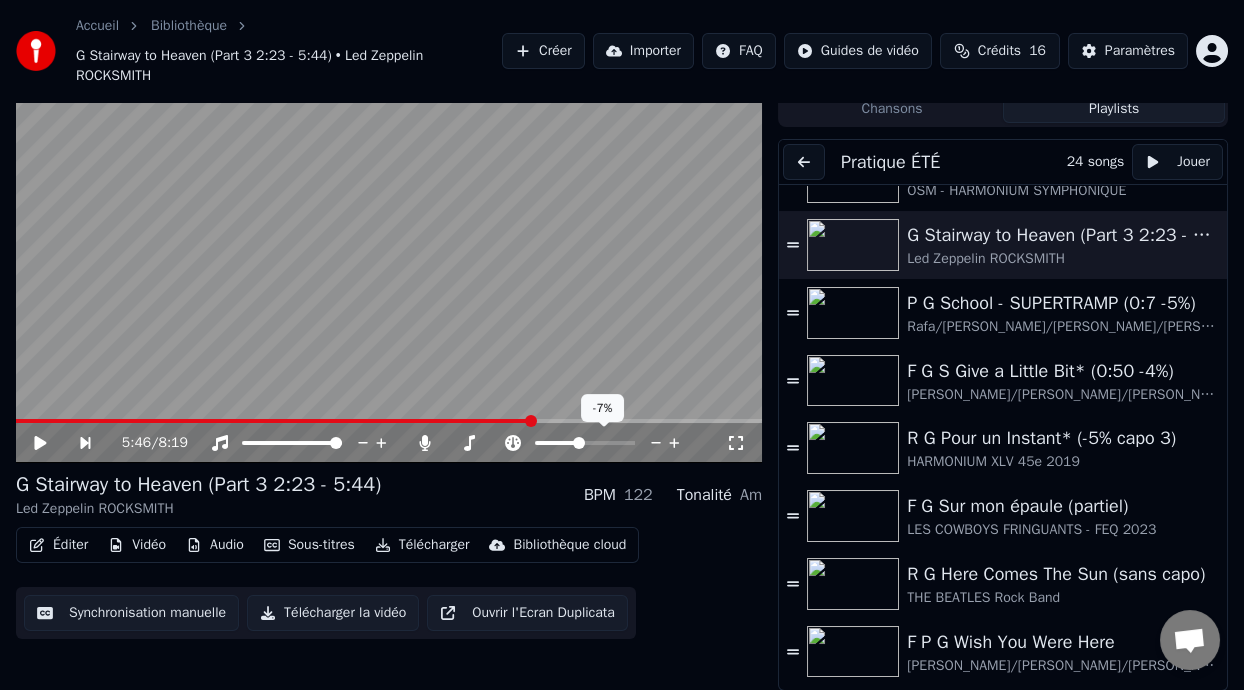 click 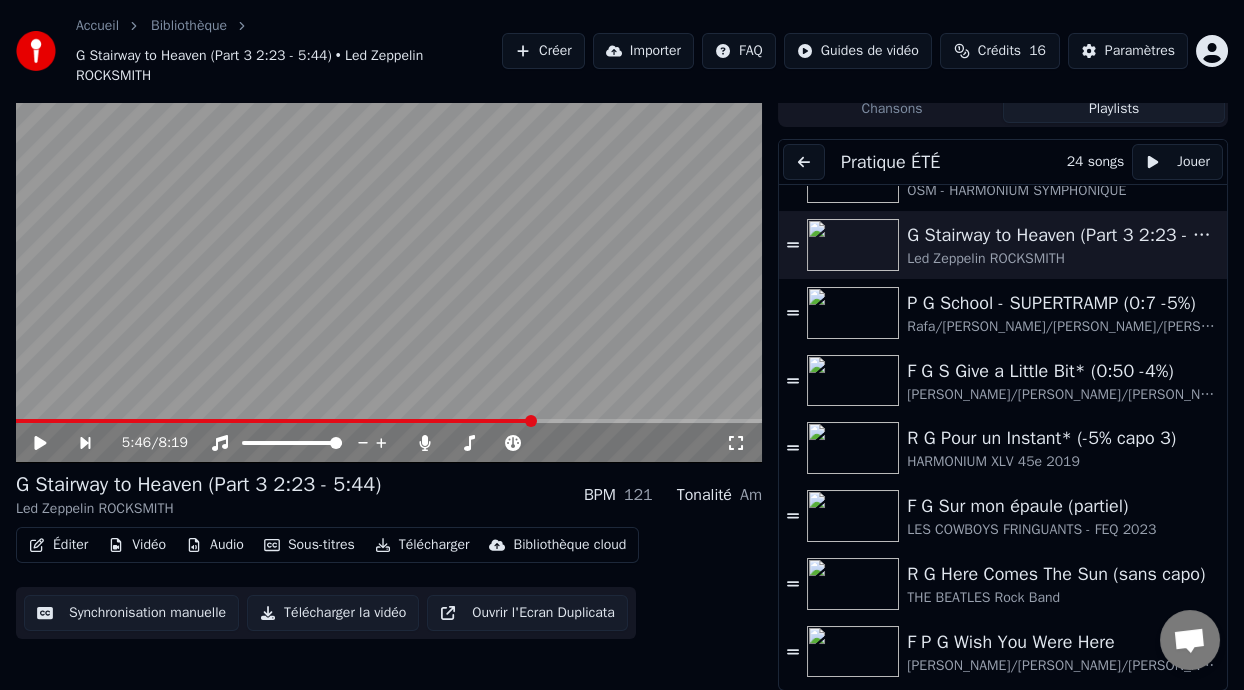 click 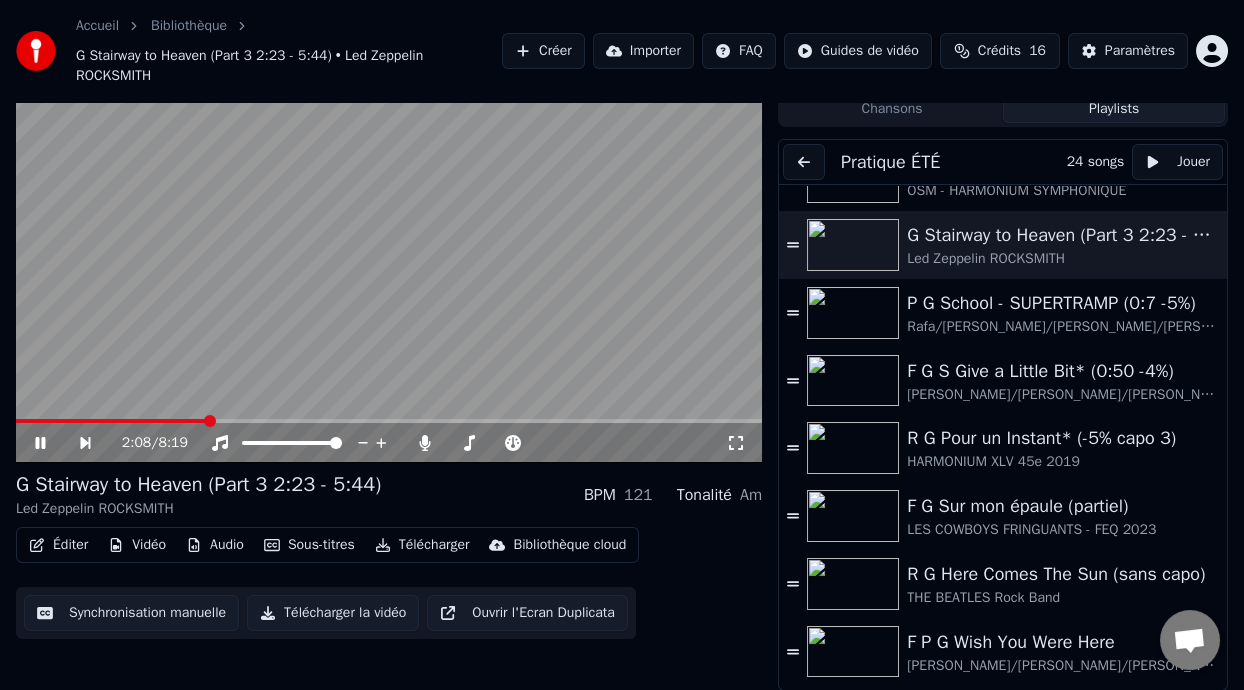click at bounding box center (111, 421) 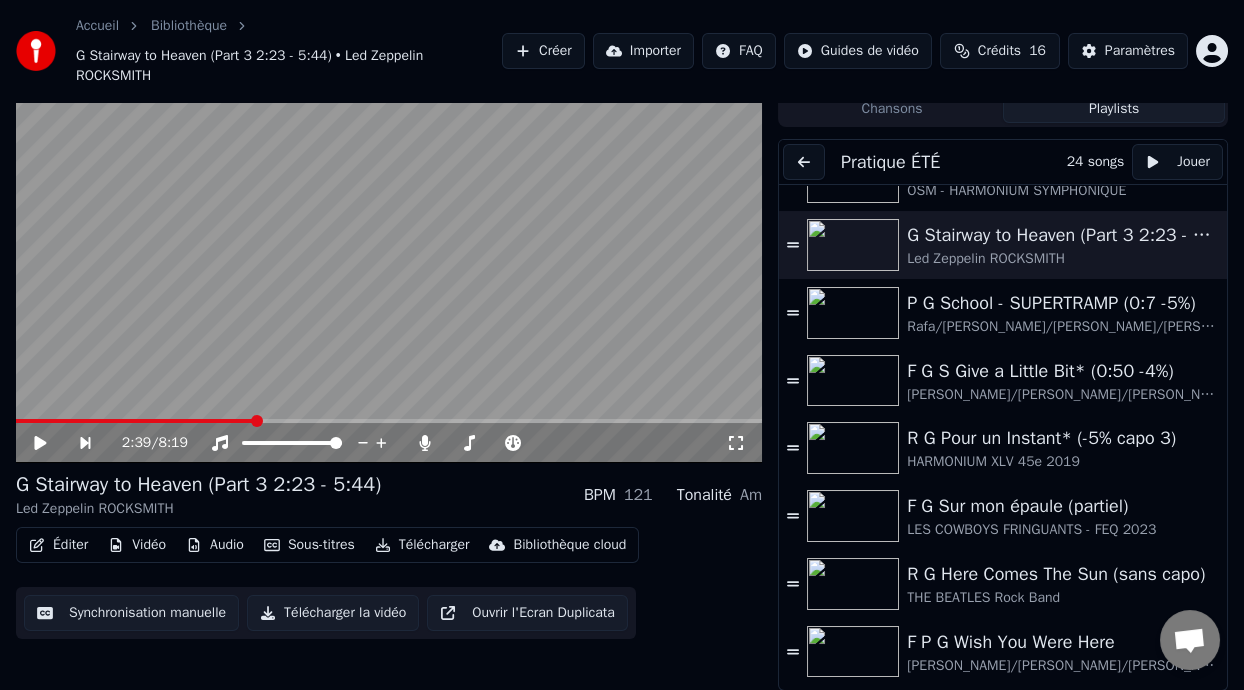 click on "Éditer" at bounding box center (58, 545) 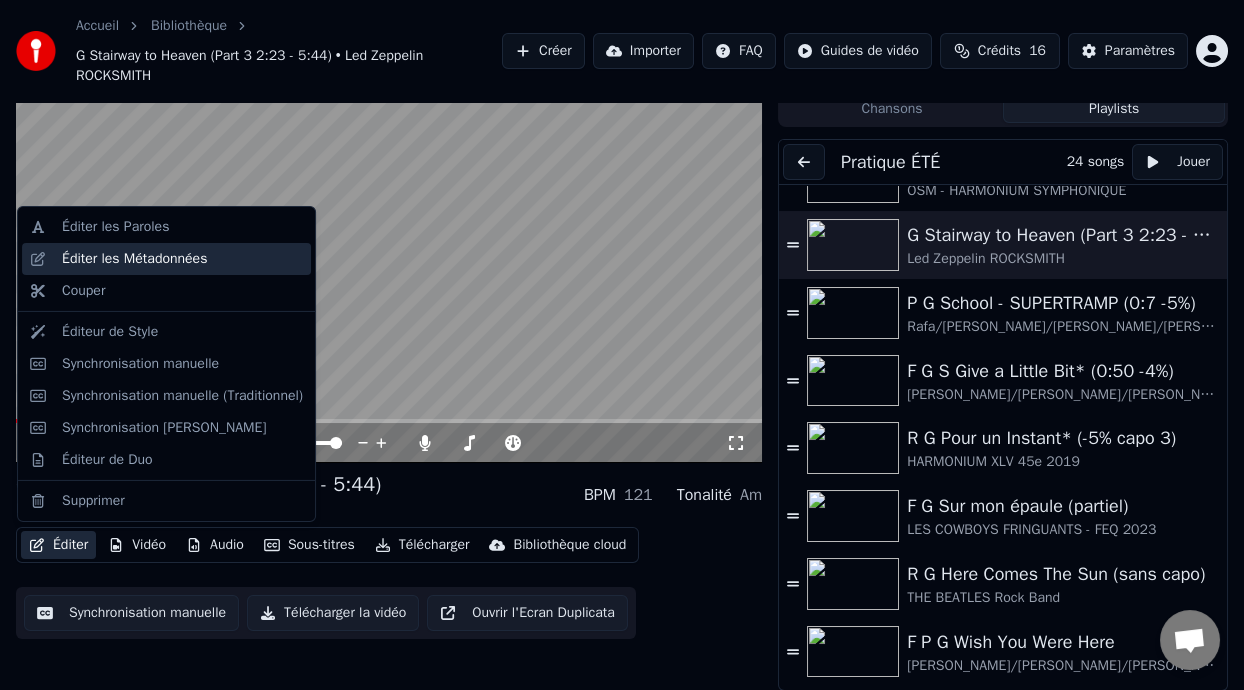 click on "Éditer les Métadonnées" at bounding box center [182, 259] 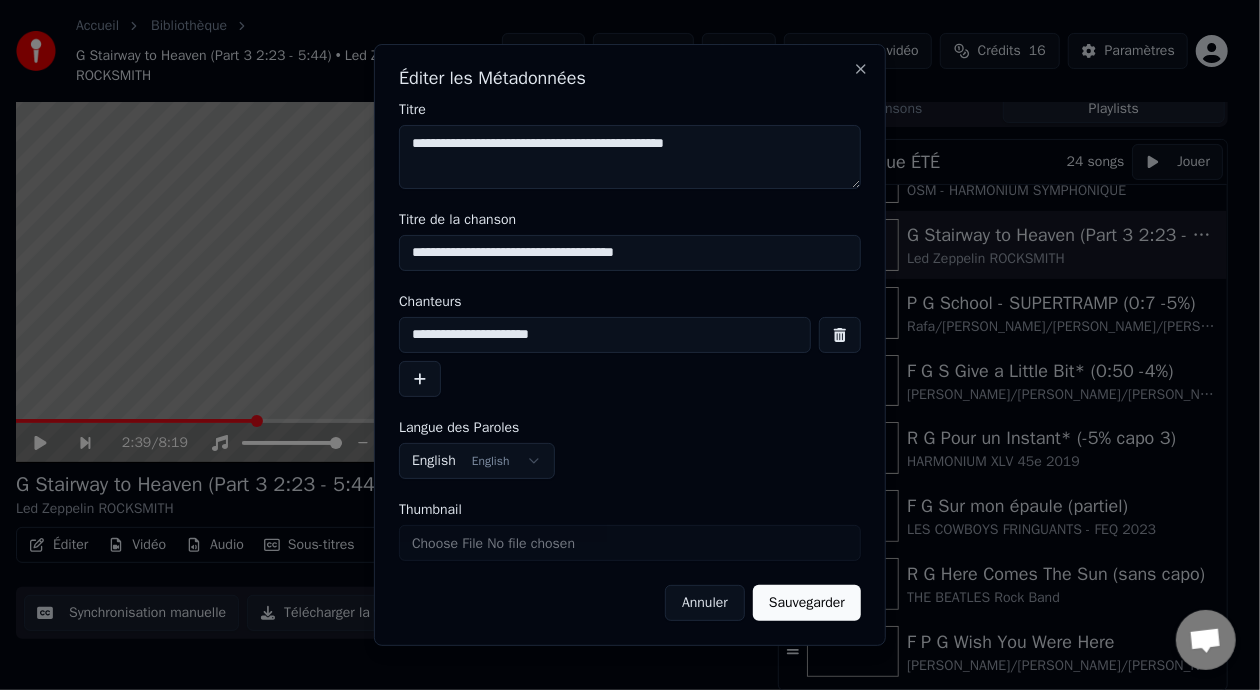 click on "**********" at bounding box center [630, 253] 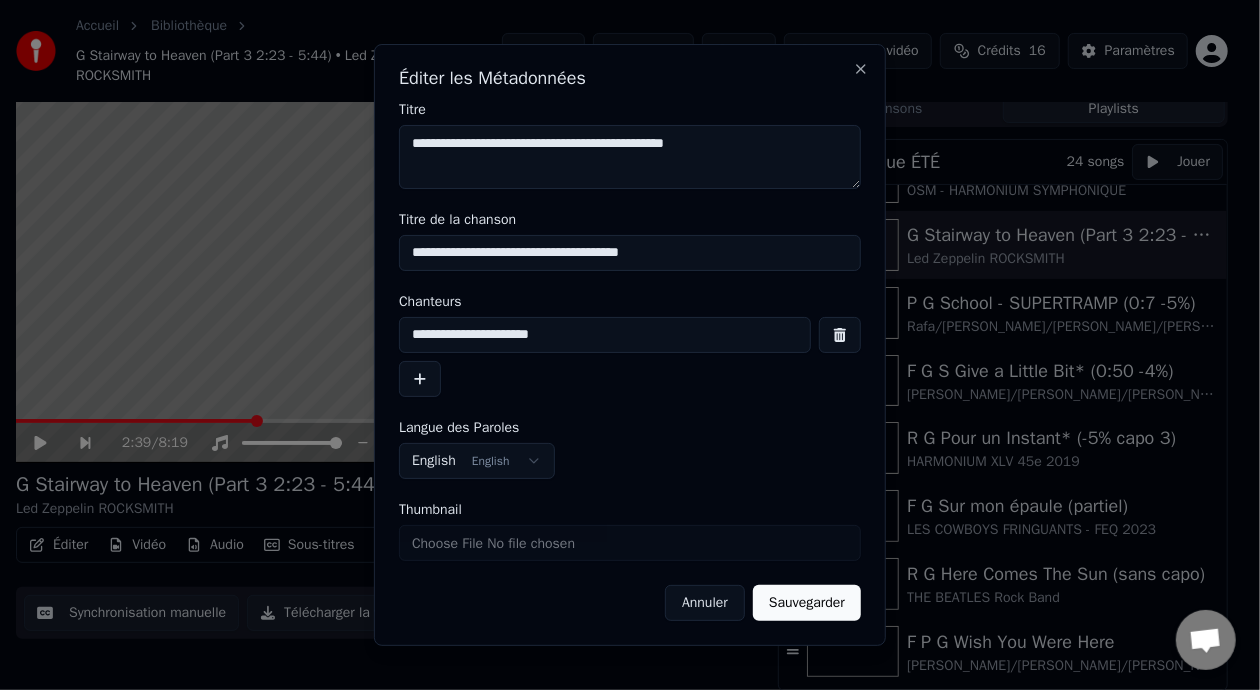 type on "**********" 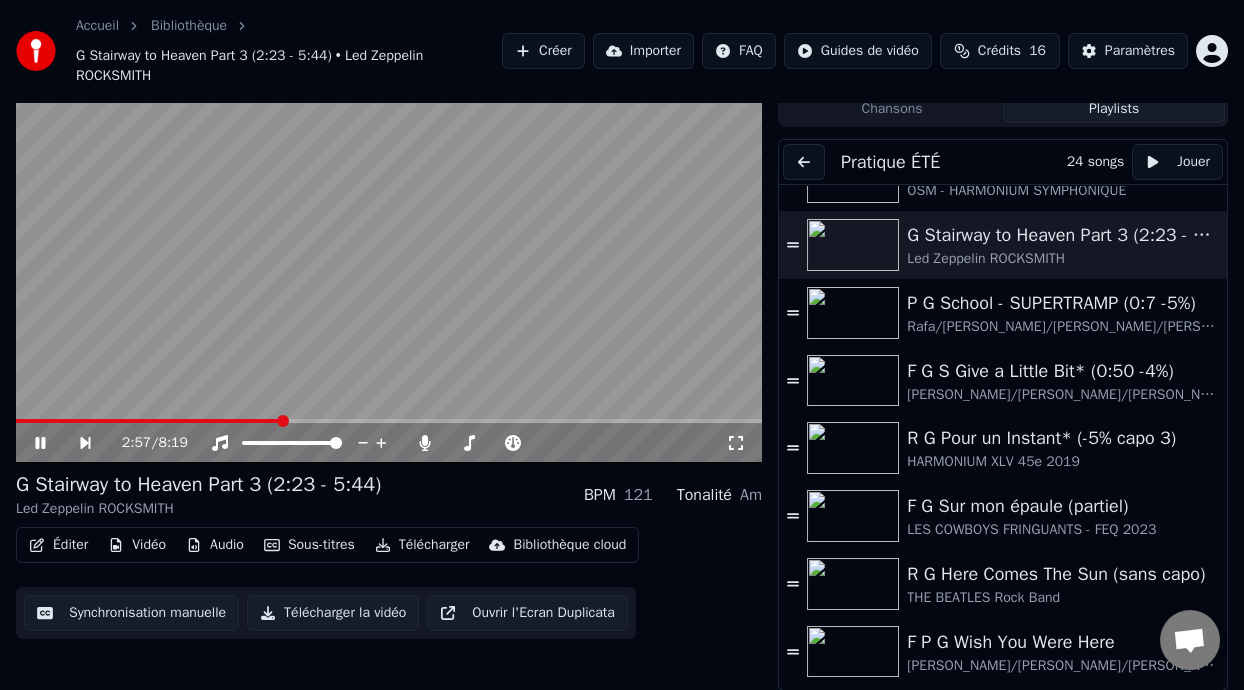 click 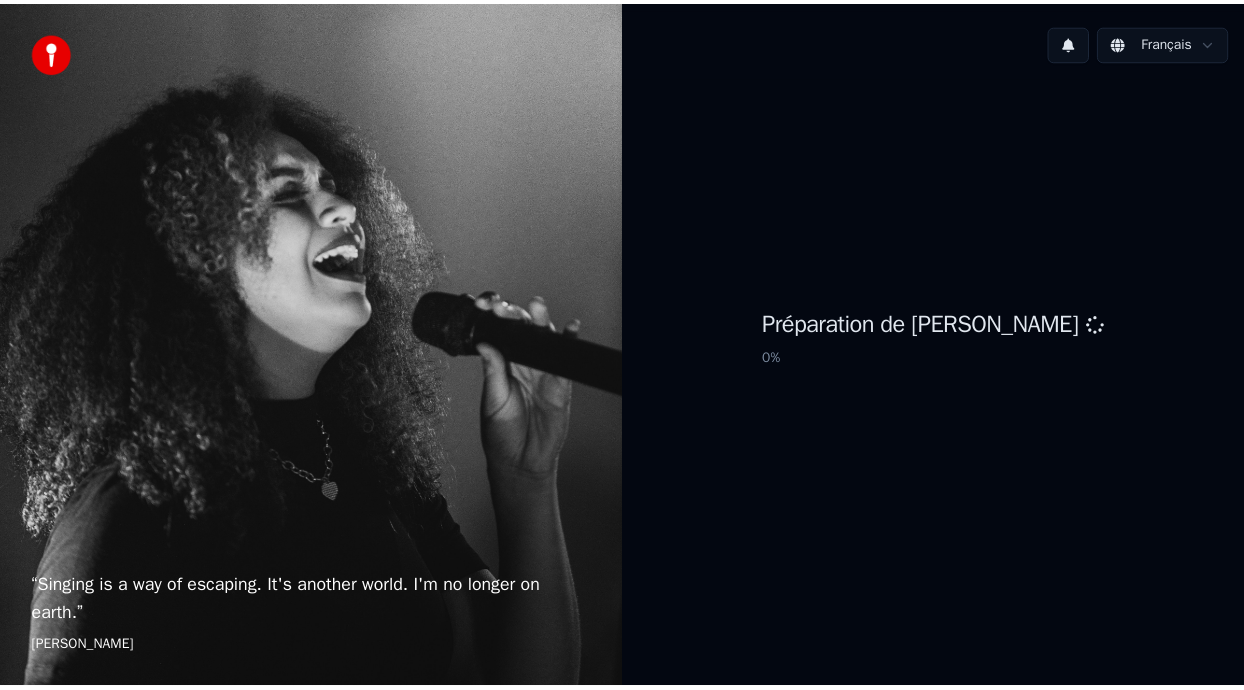 scroll, scrollTop: 0, scrollLeft: 0, axis: both 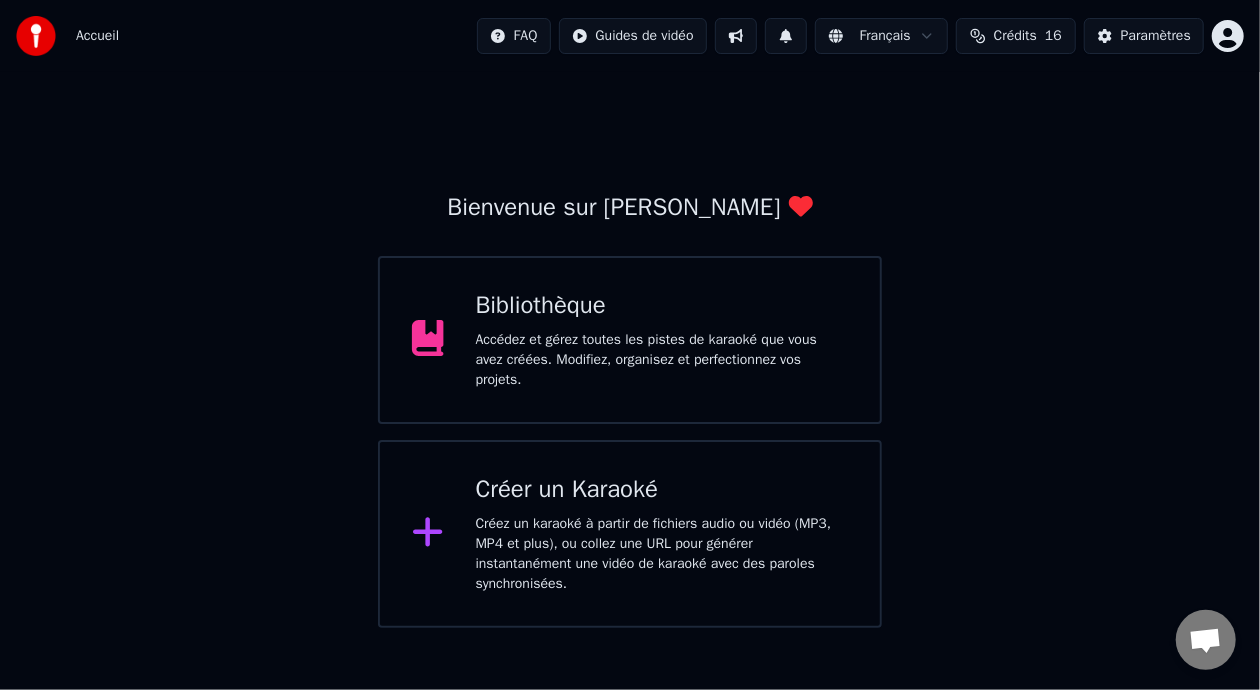 click on "Accédez et gérez toutes les pistes de karaoké que vous avez créées. Modifiez, organisez et perfectionnez vos projets." at bounding box center [662, 360] 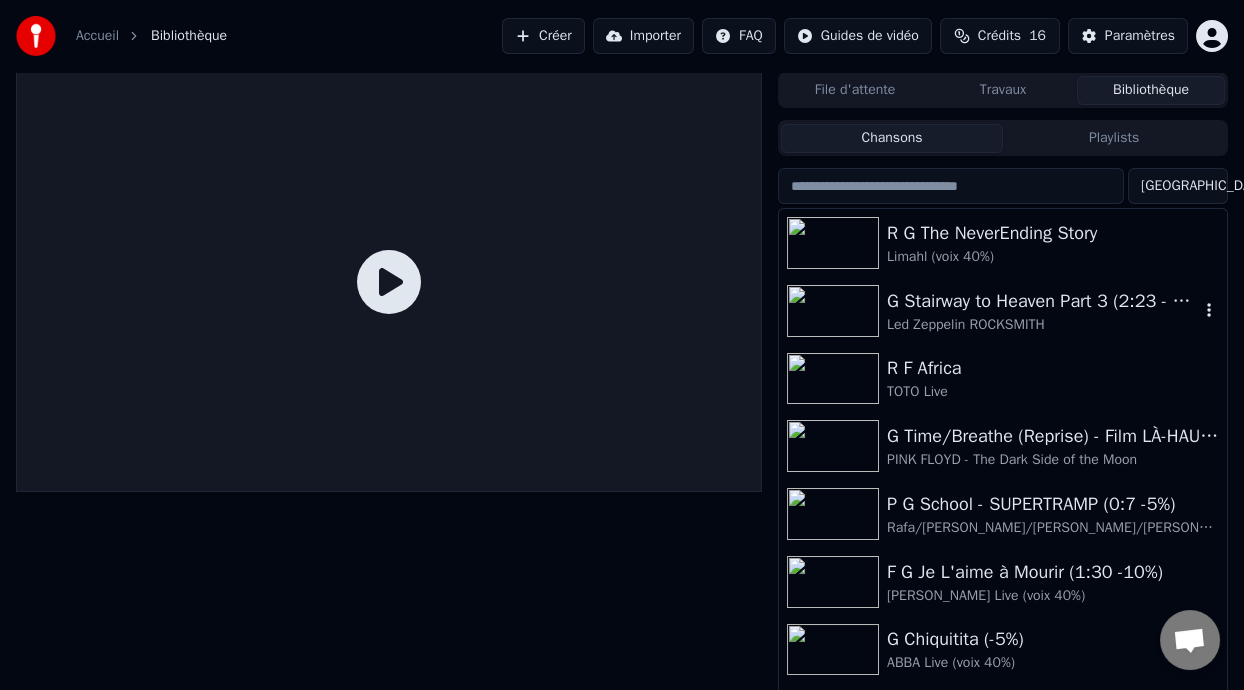 click on "G Stairway to Heaven Part 3 (2:23 - 5:44)" at bounding box center [1043, 301] 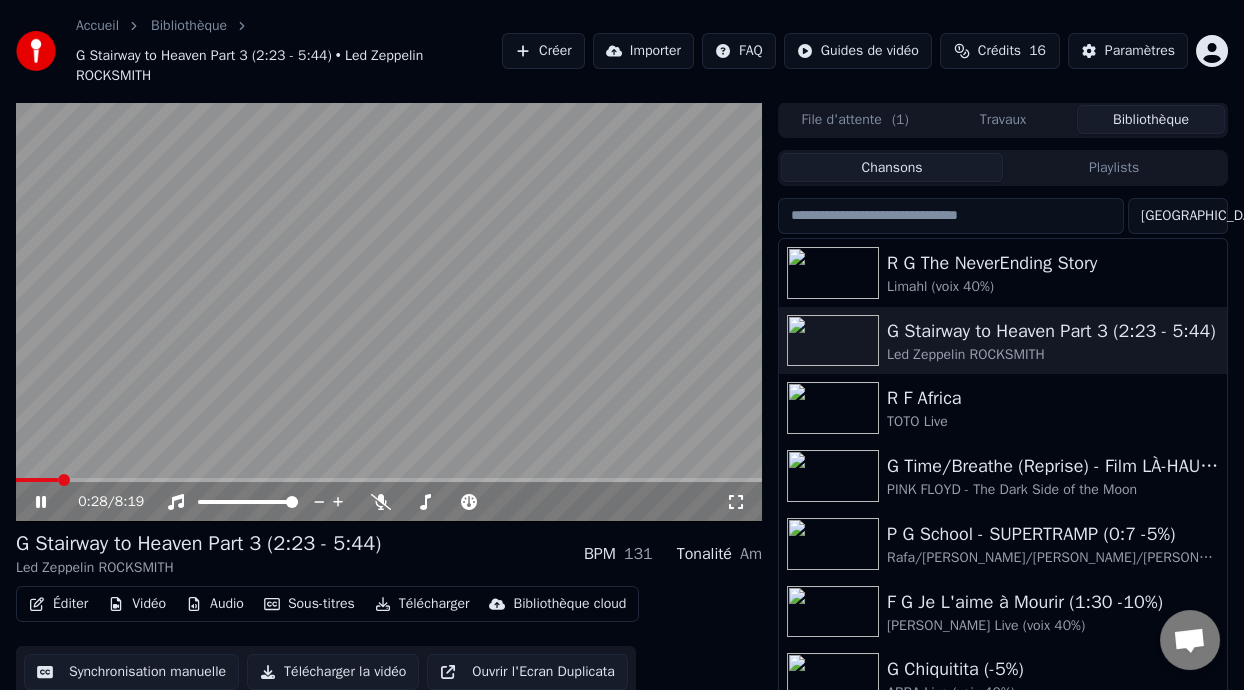 click on "0:28  /  8:19" at bounding box center [389, 502] 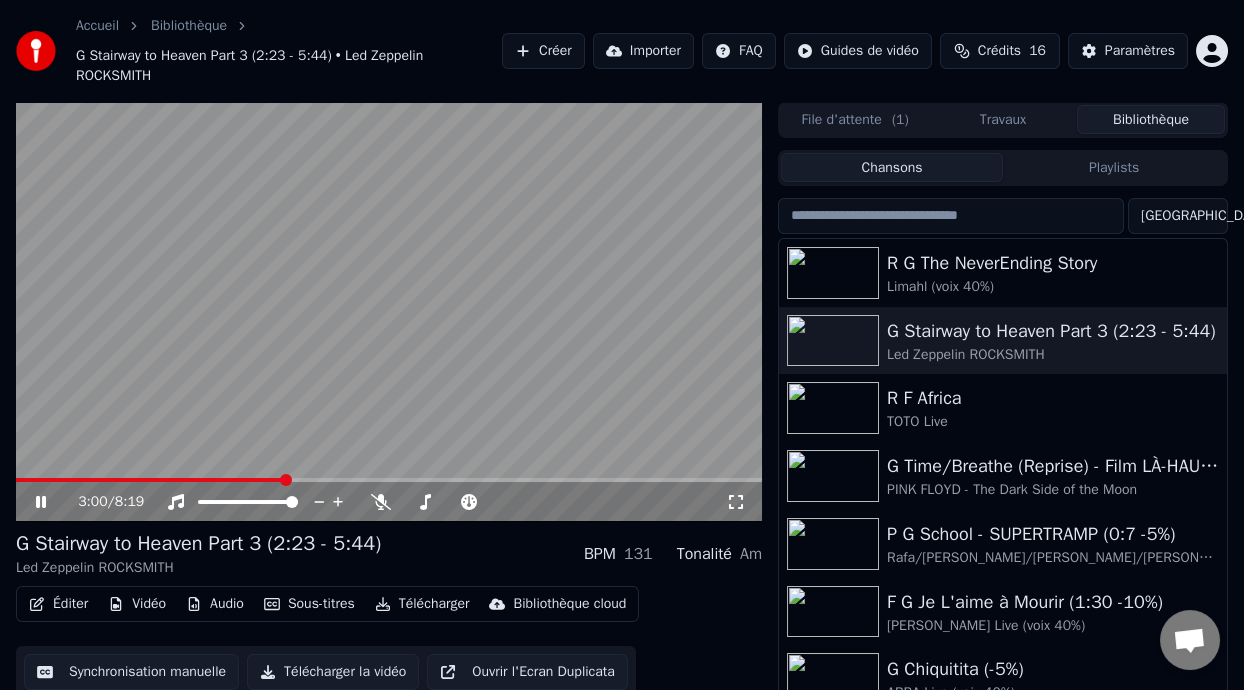 click at bounding box center (389, 480) 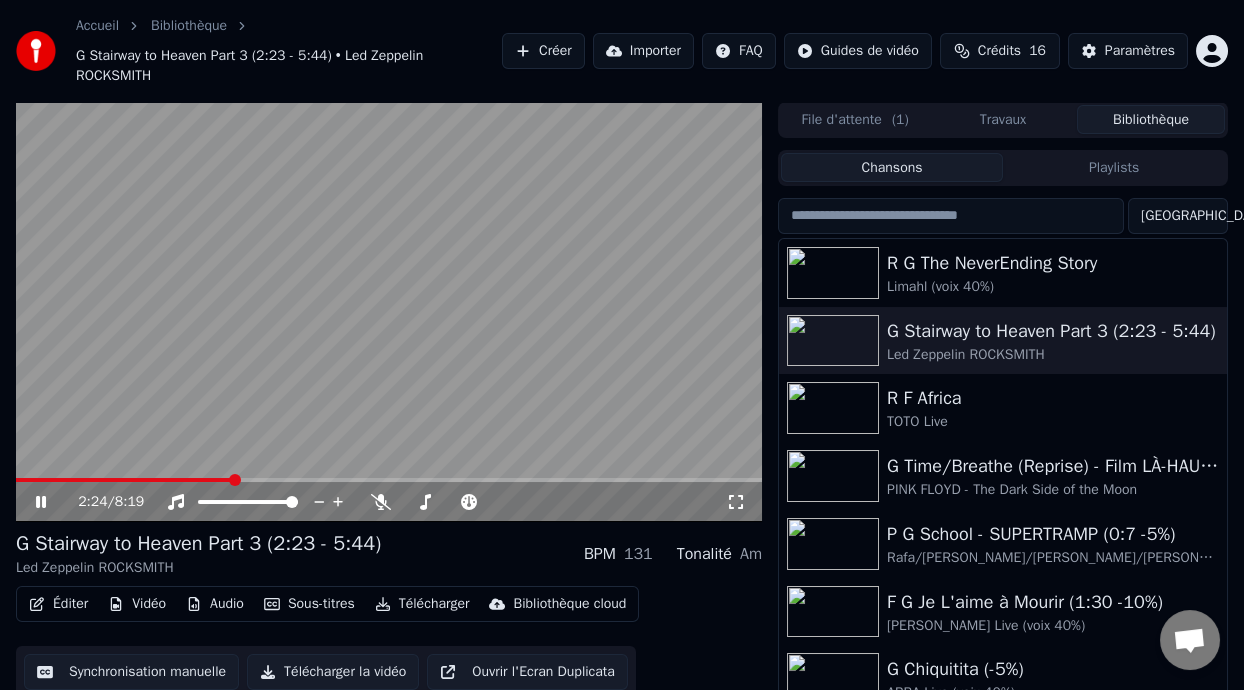 scroll, scrollTop: 65, scrollLeft: 0, axis: vertical 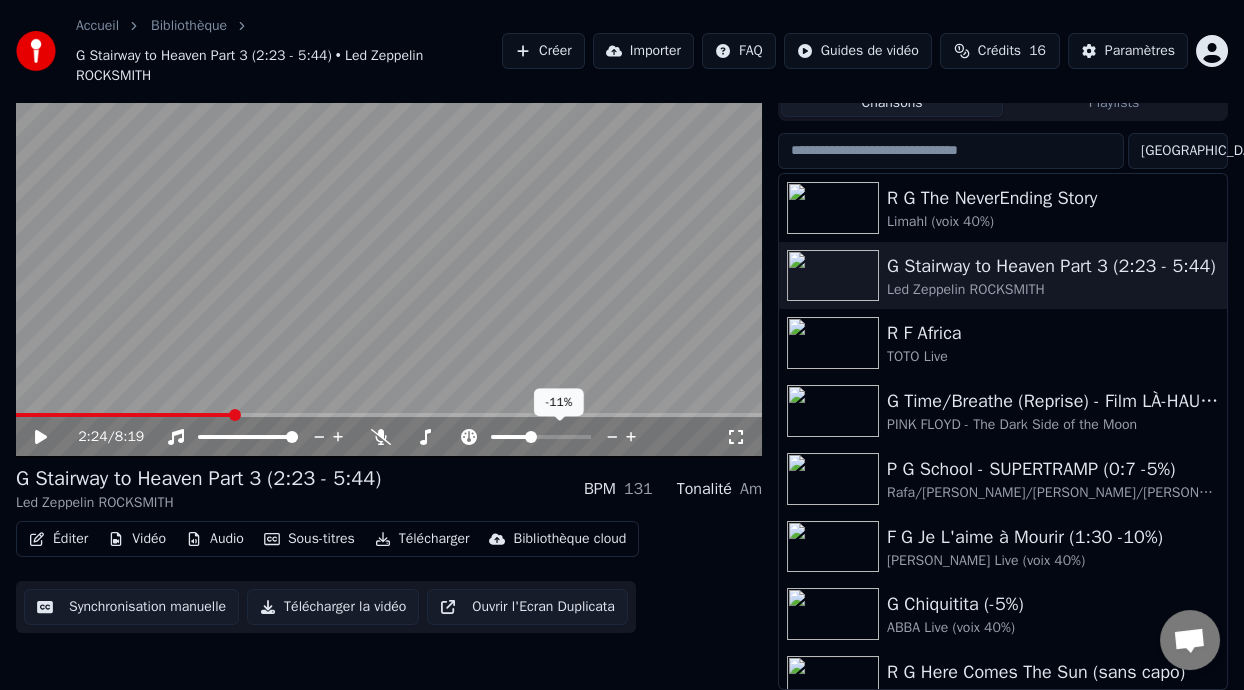 click at bounding box center [510, 437] 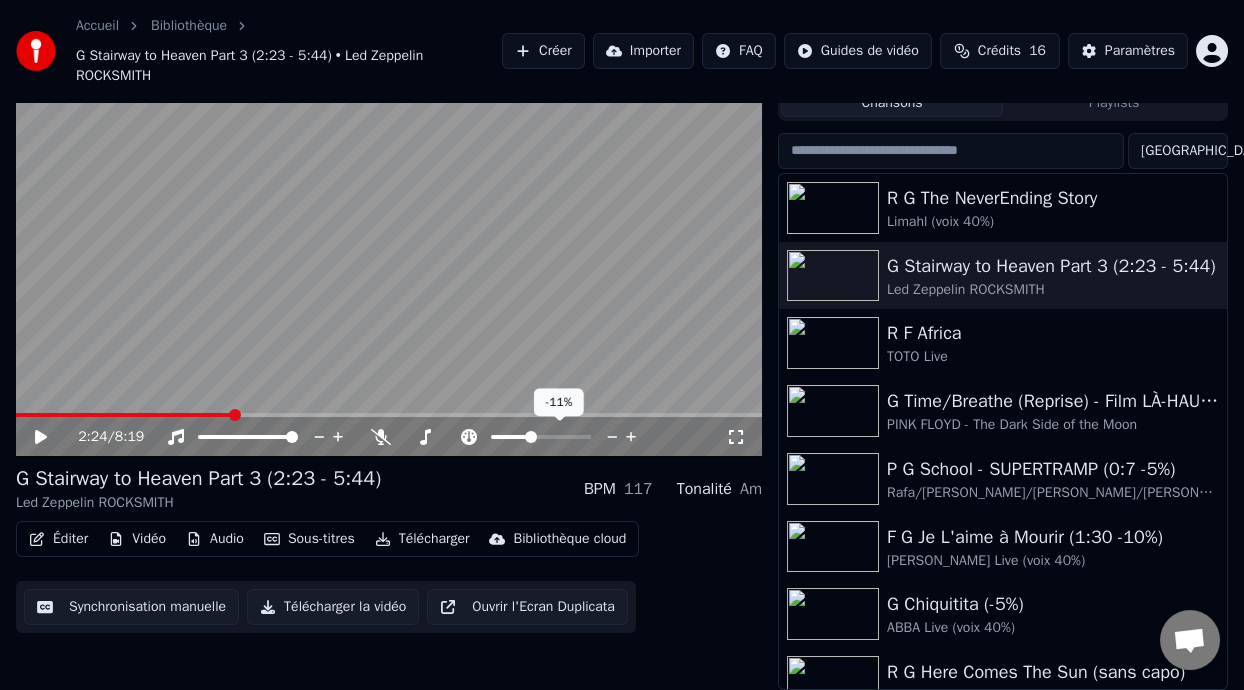 click 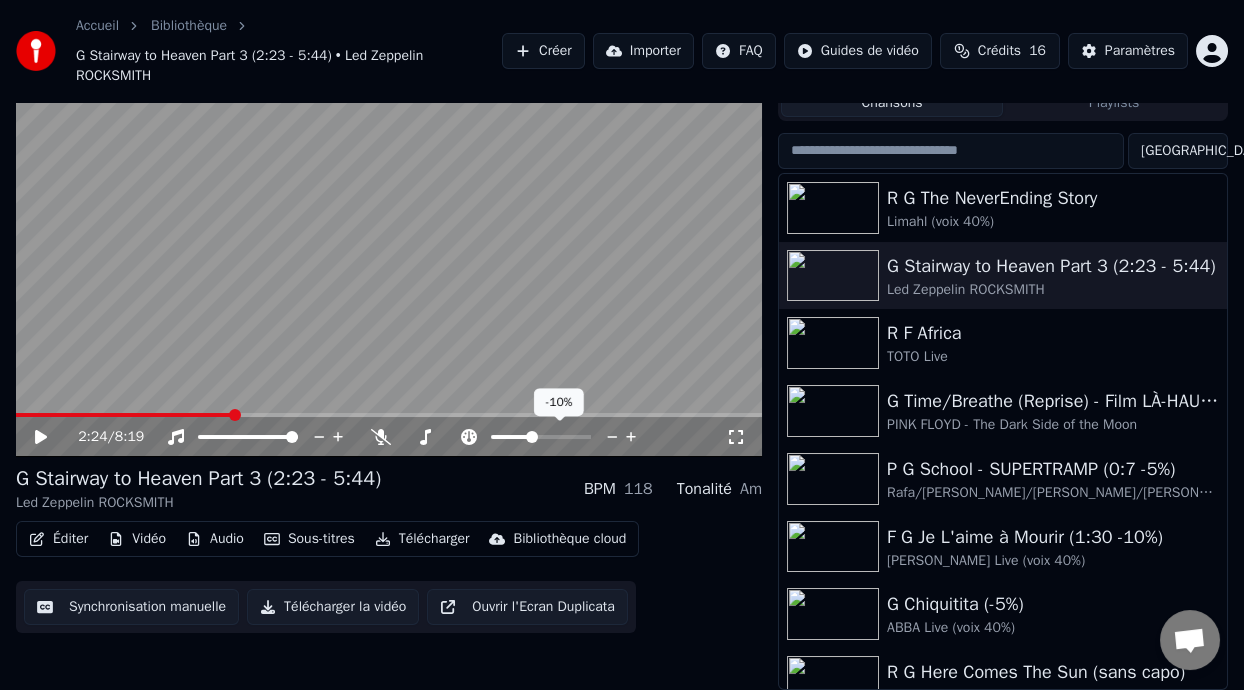 click 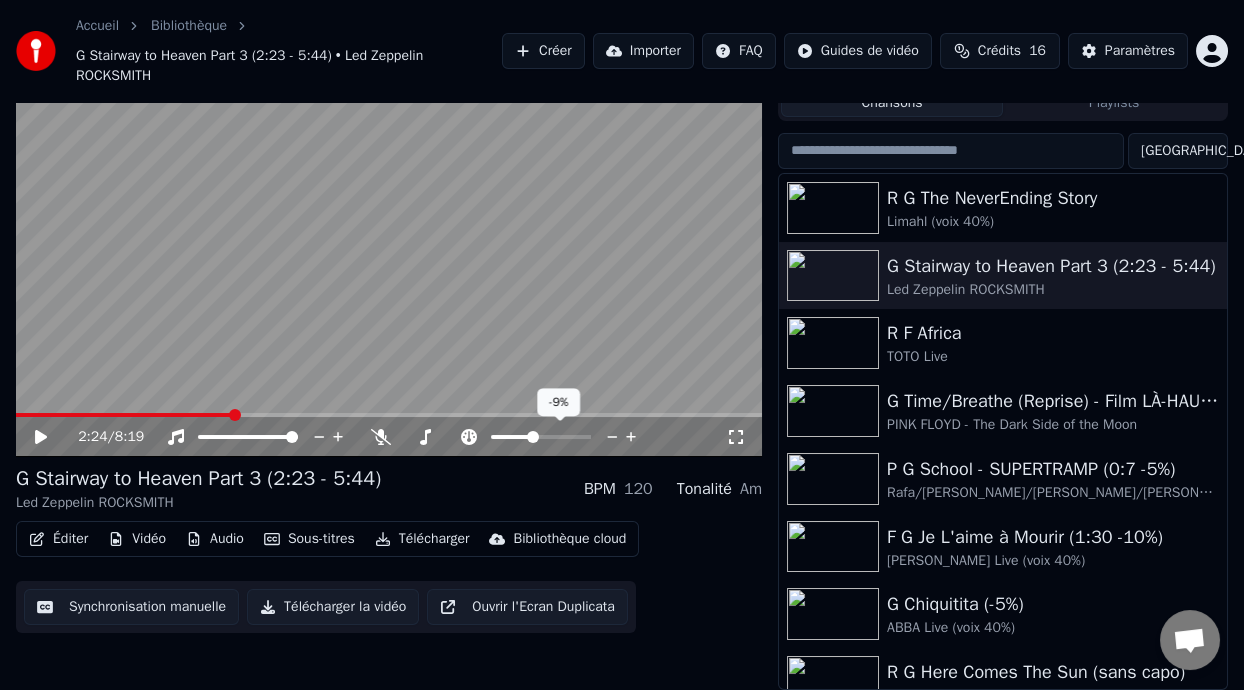 click 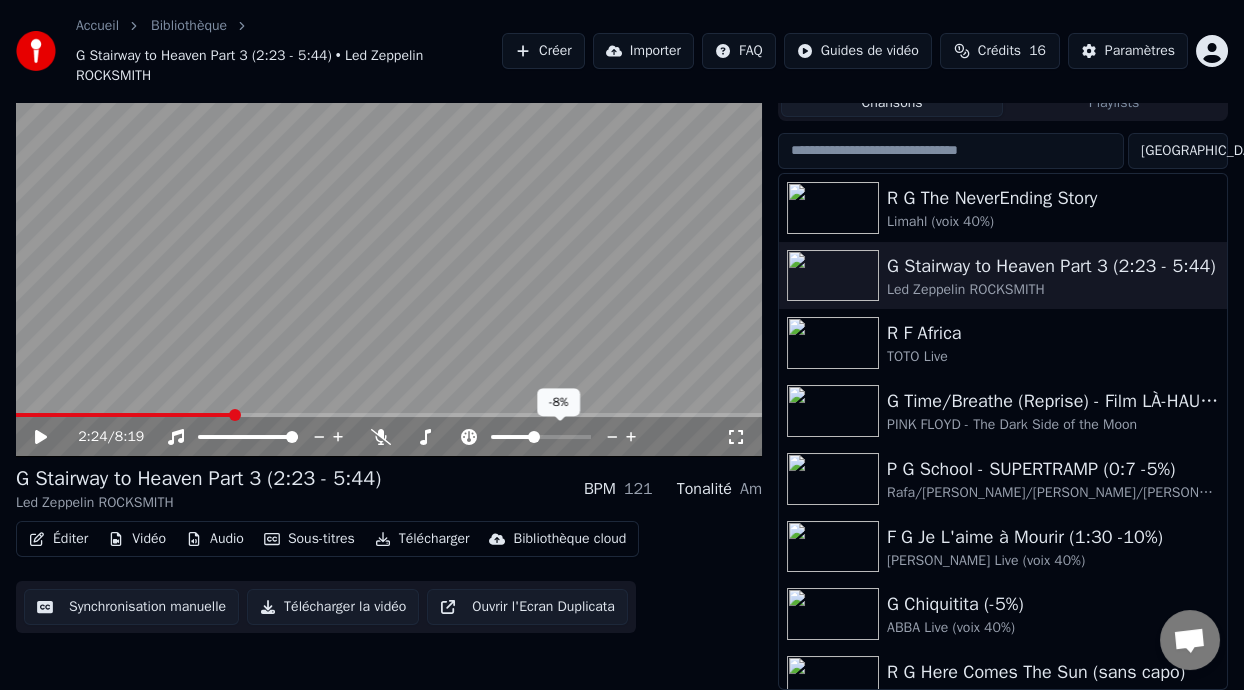 click 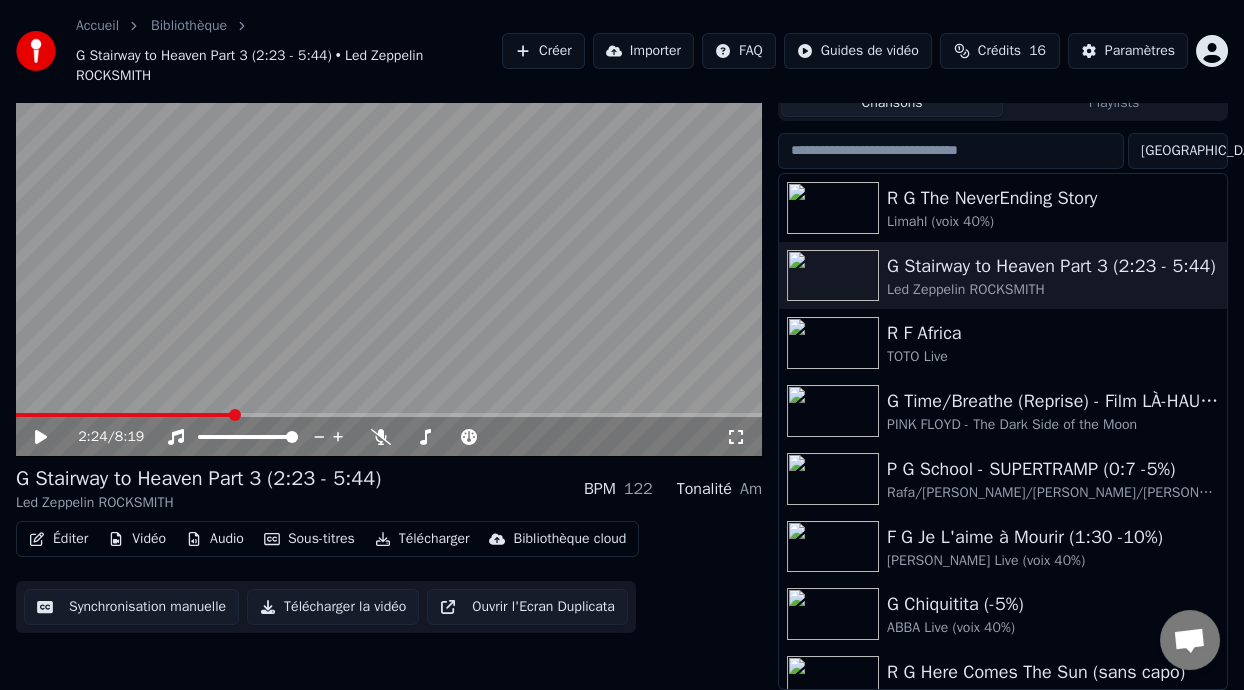 click 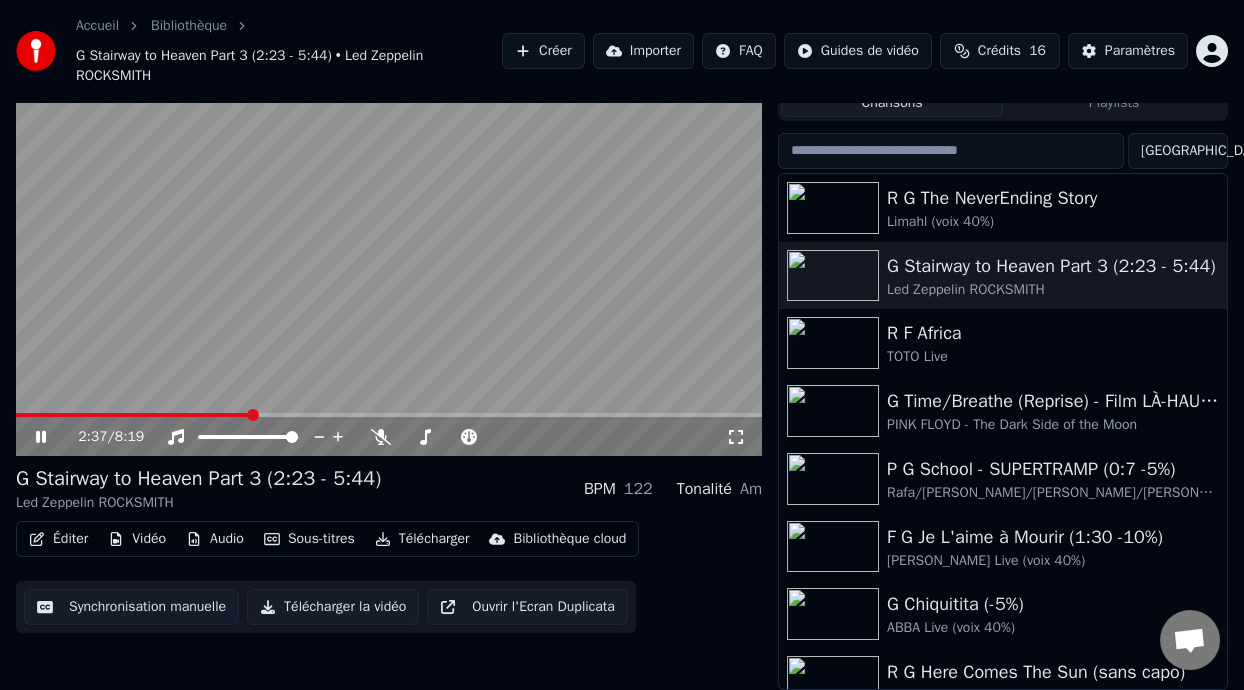 click 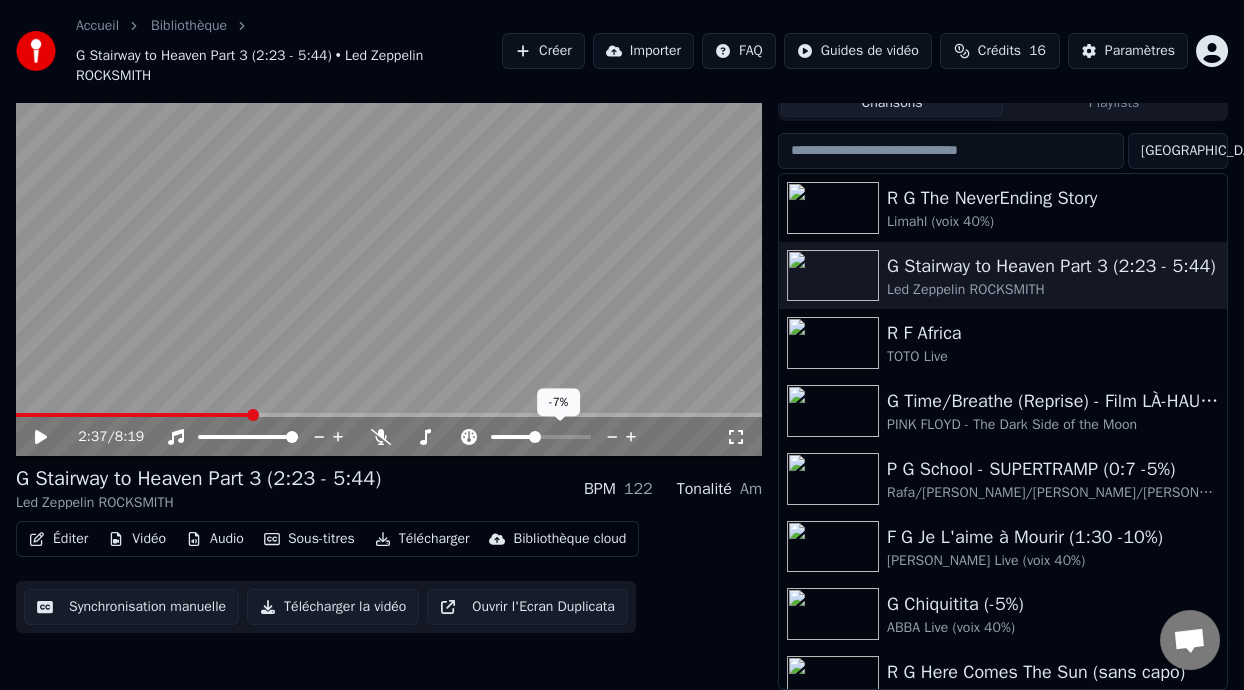 click 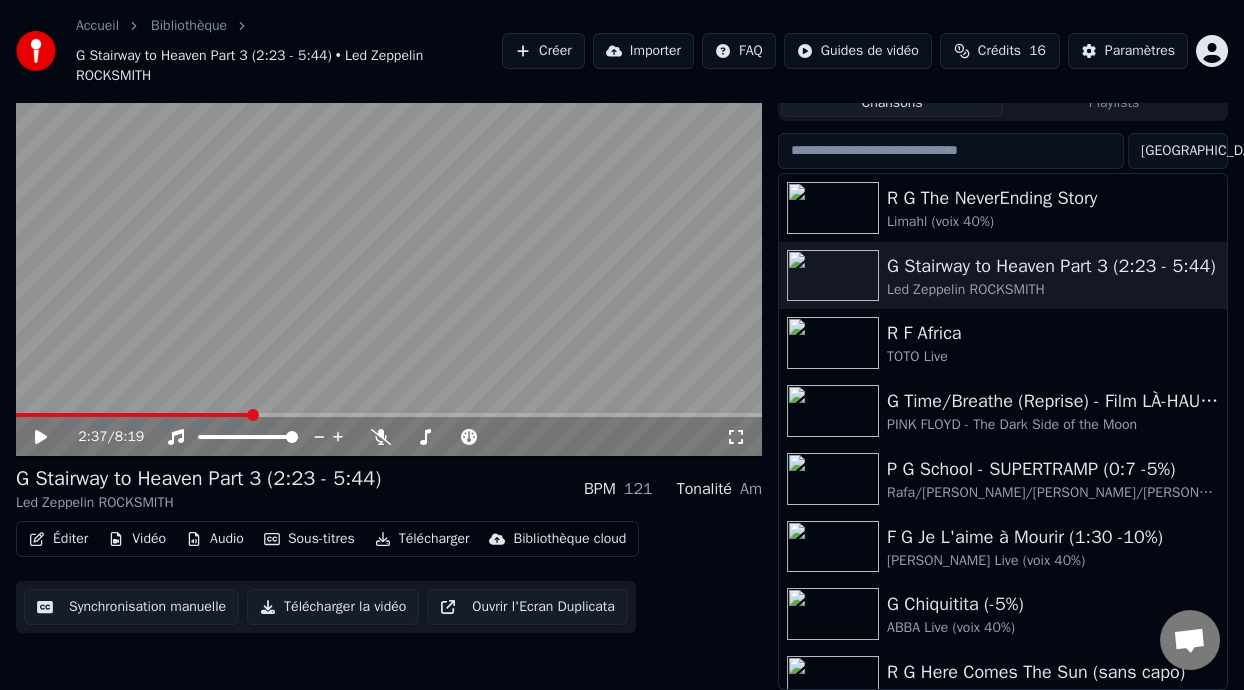 click 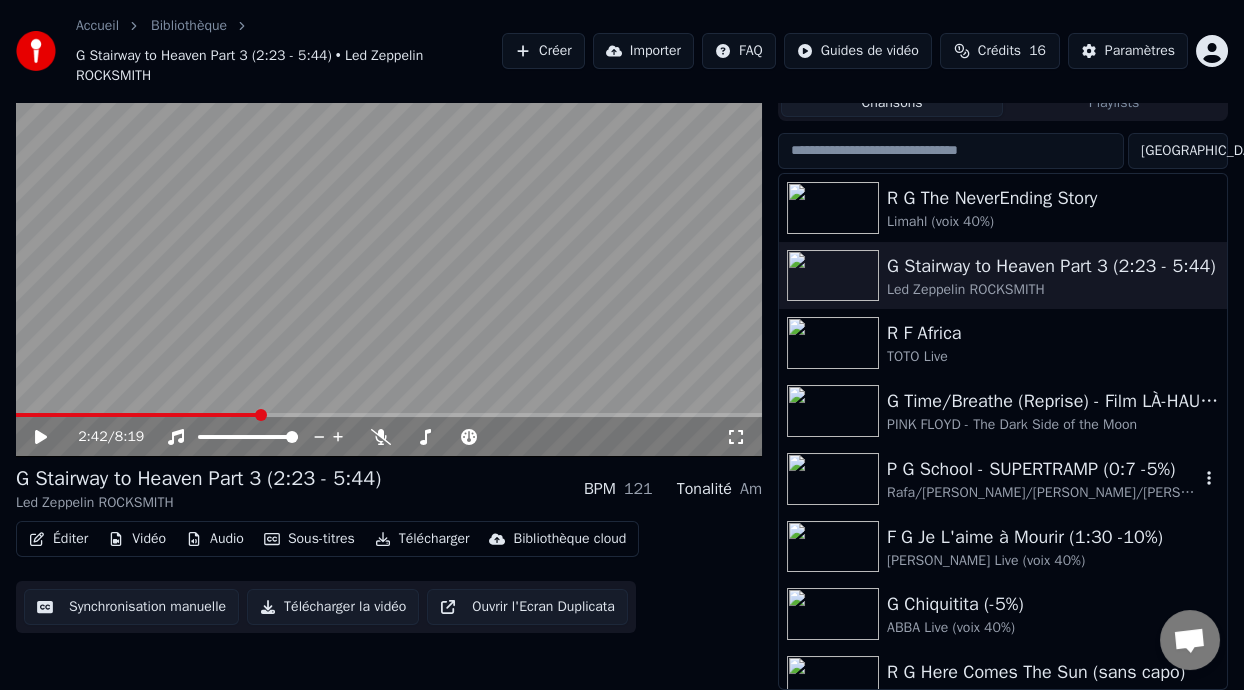 click on "P G School - SUPERTRAMP (0:7 -5%)" at bounding box center (1043, 469) 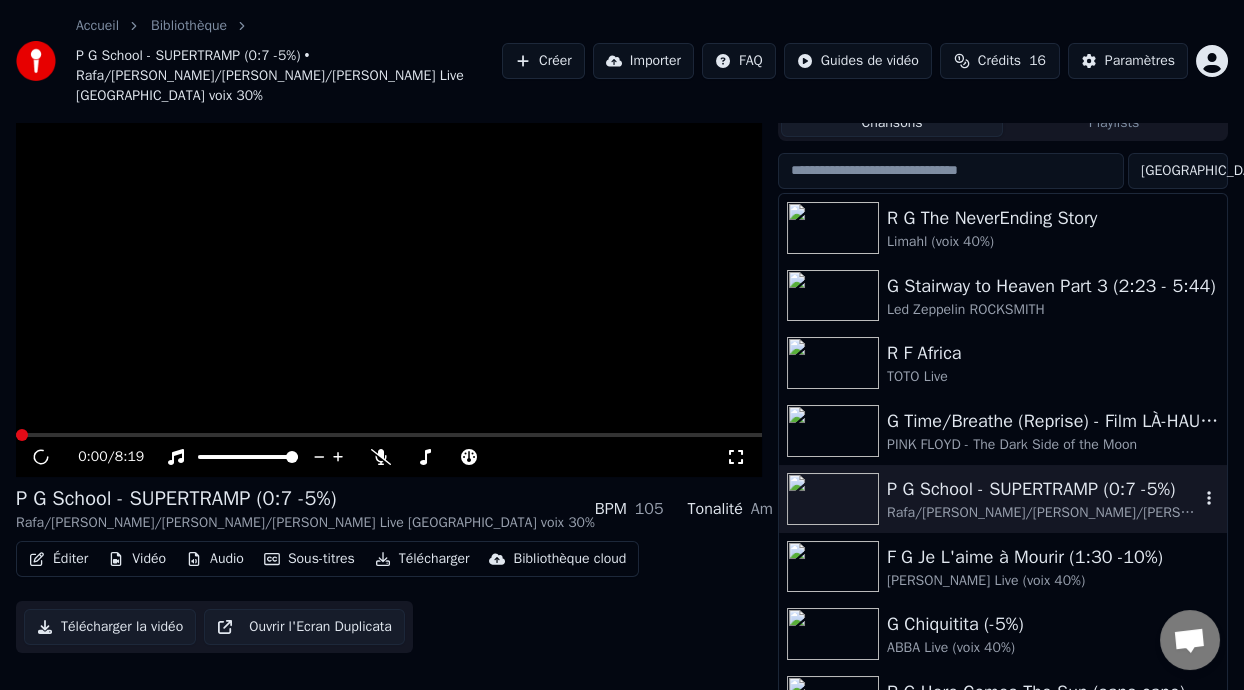 scroll, scrollTop: 85, scrollLeft: 0, axis: vertical 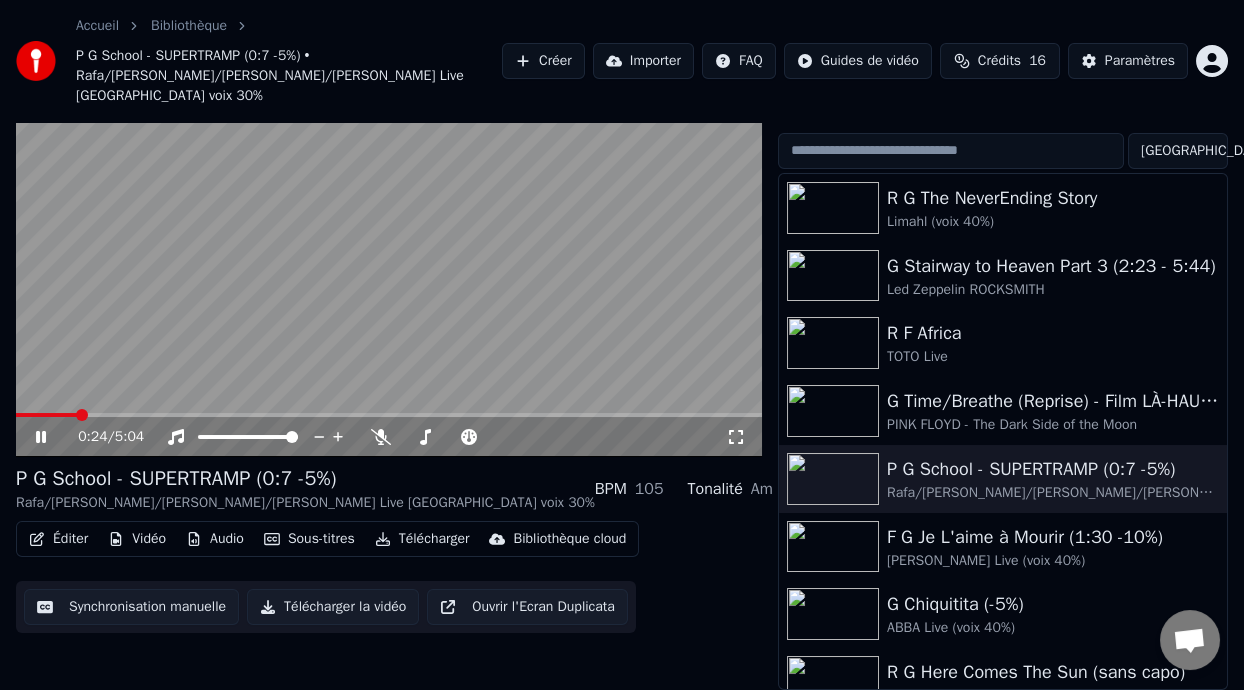 click on "0:24  /  5:04" at bounding box center (402, 437) 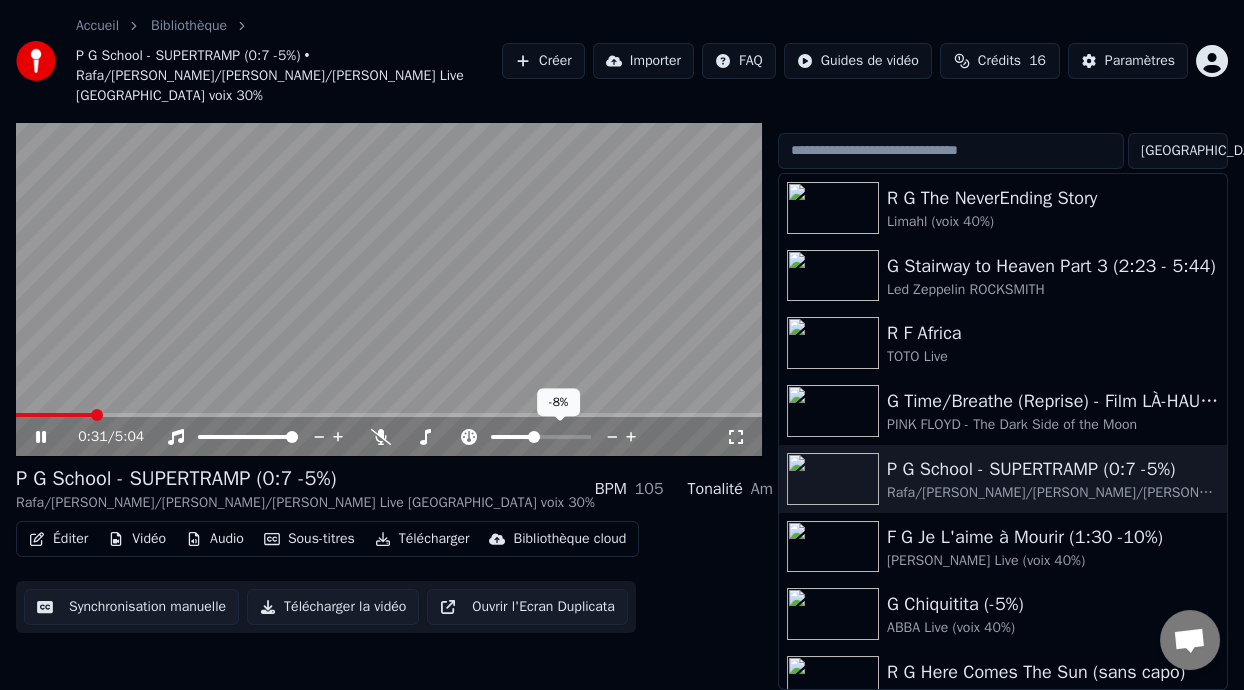 click 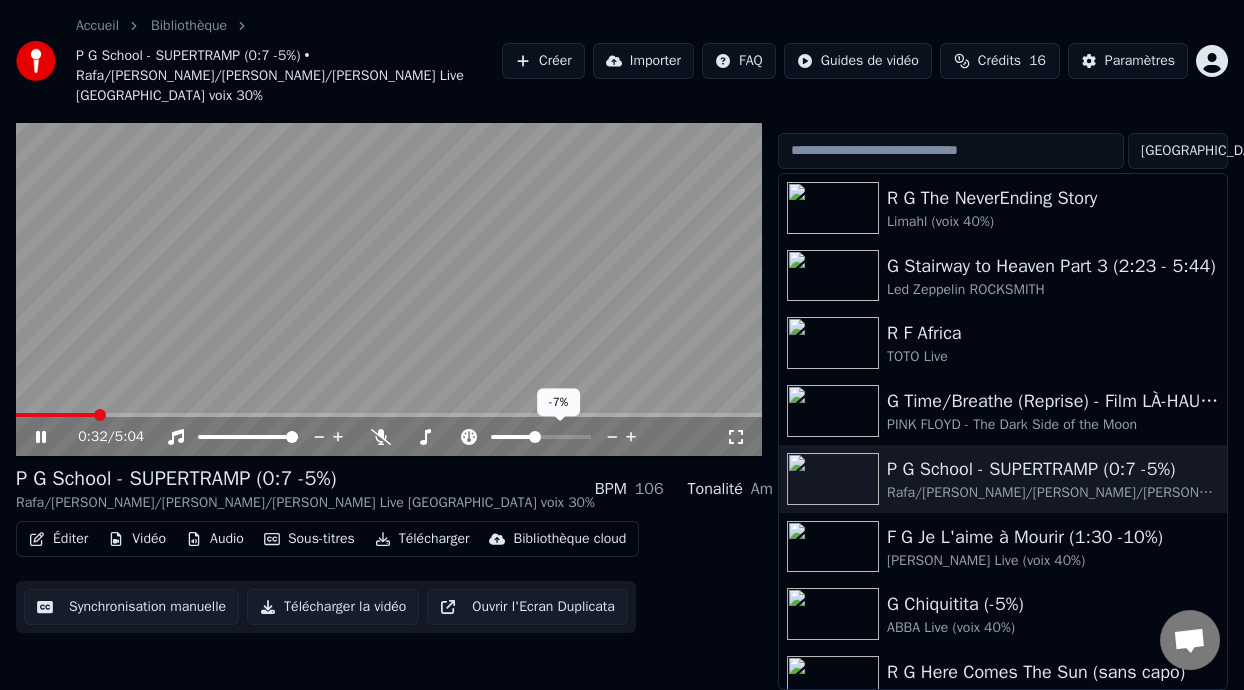 click 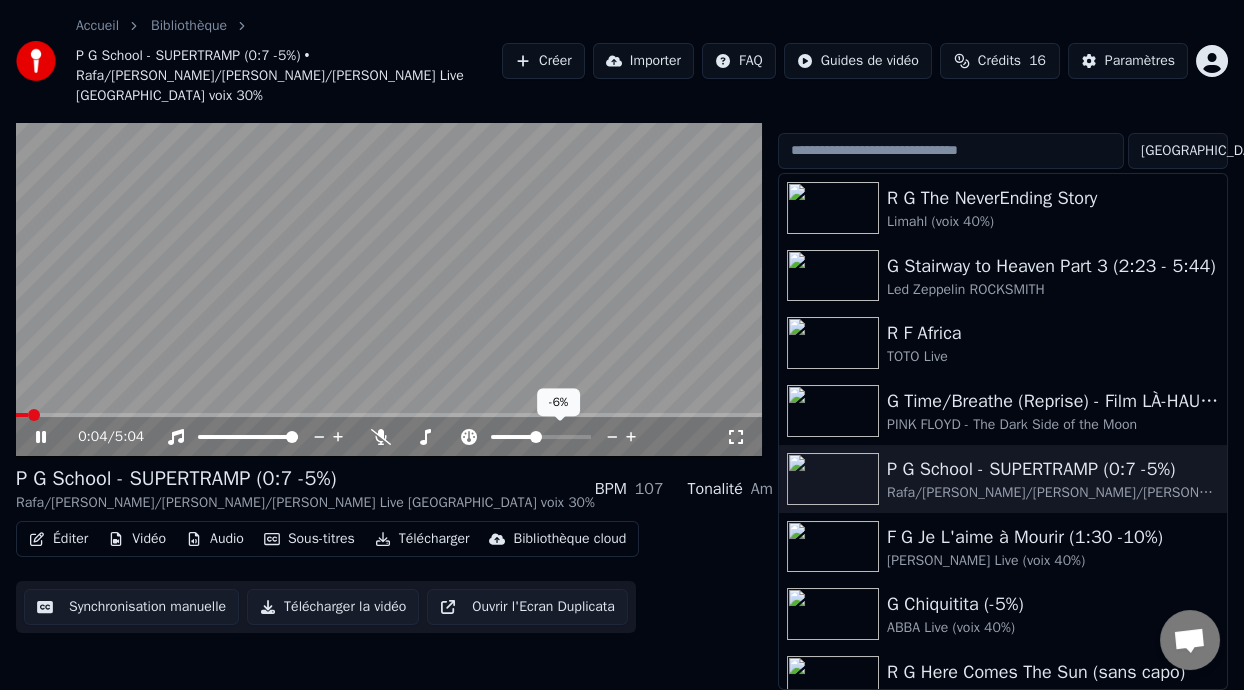 scroll, scrollTop: 80, scrollLeft: 0, axis: vertical 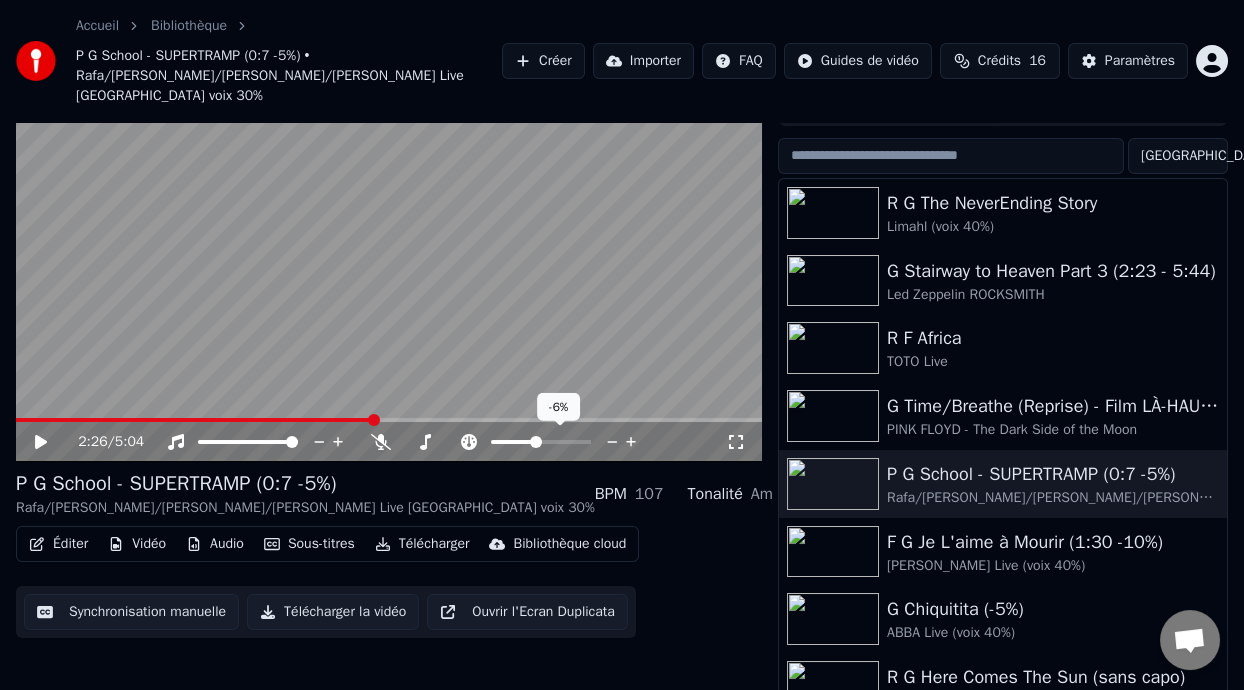 click 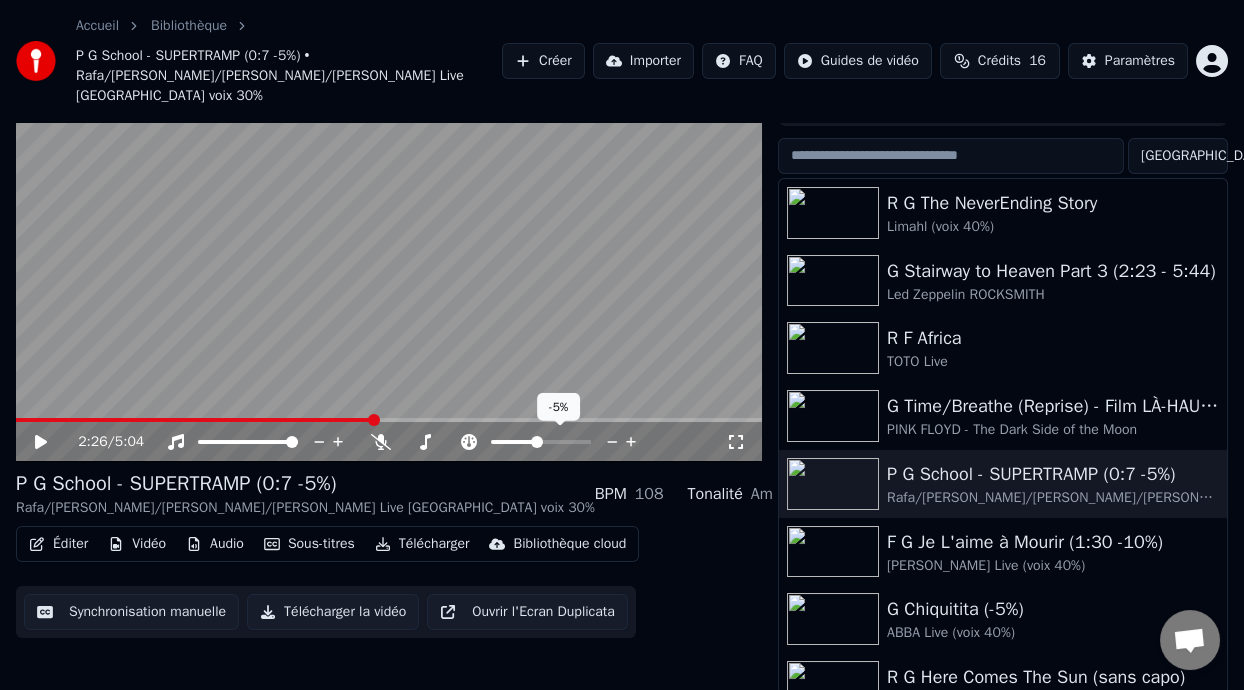 click 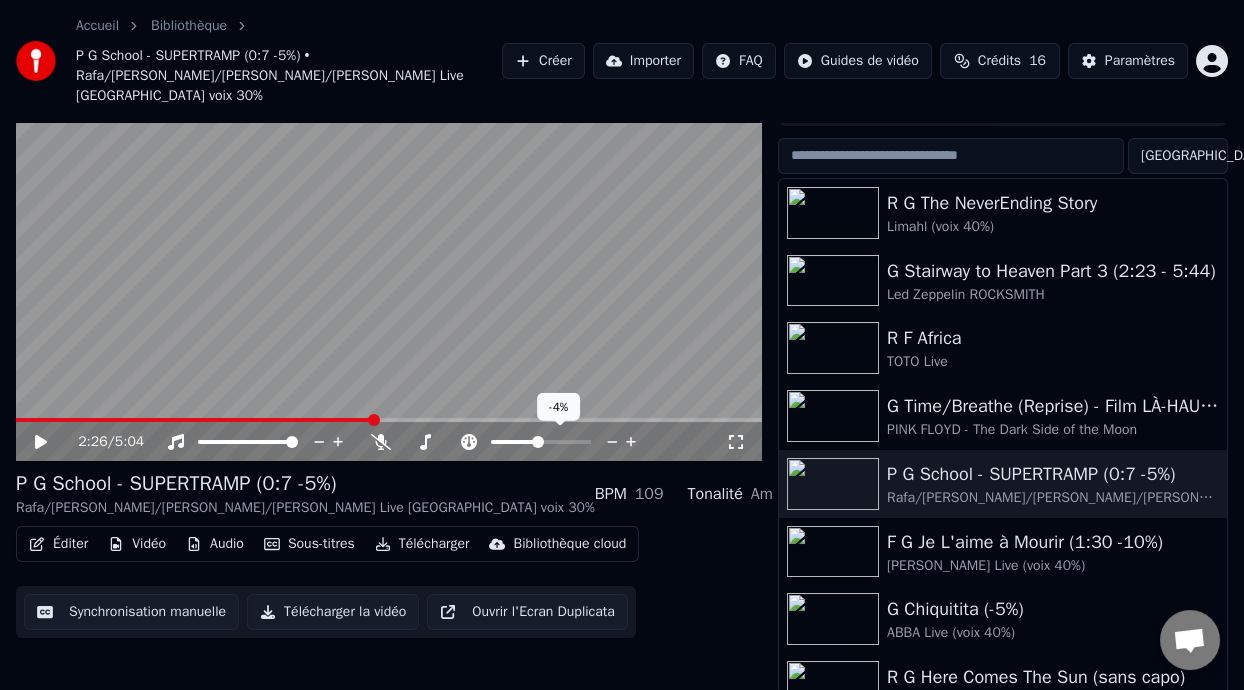 click 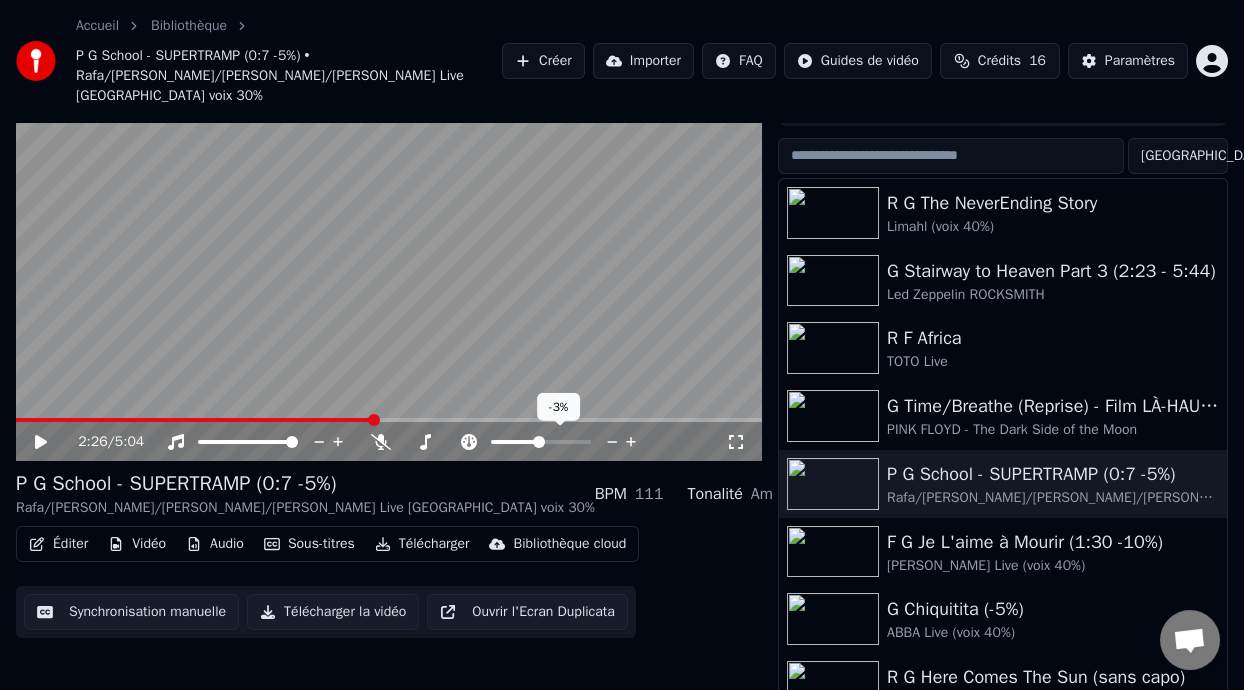 click 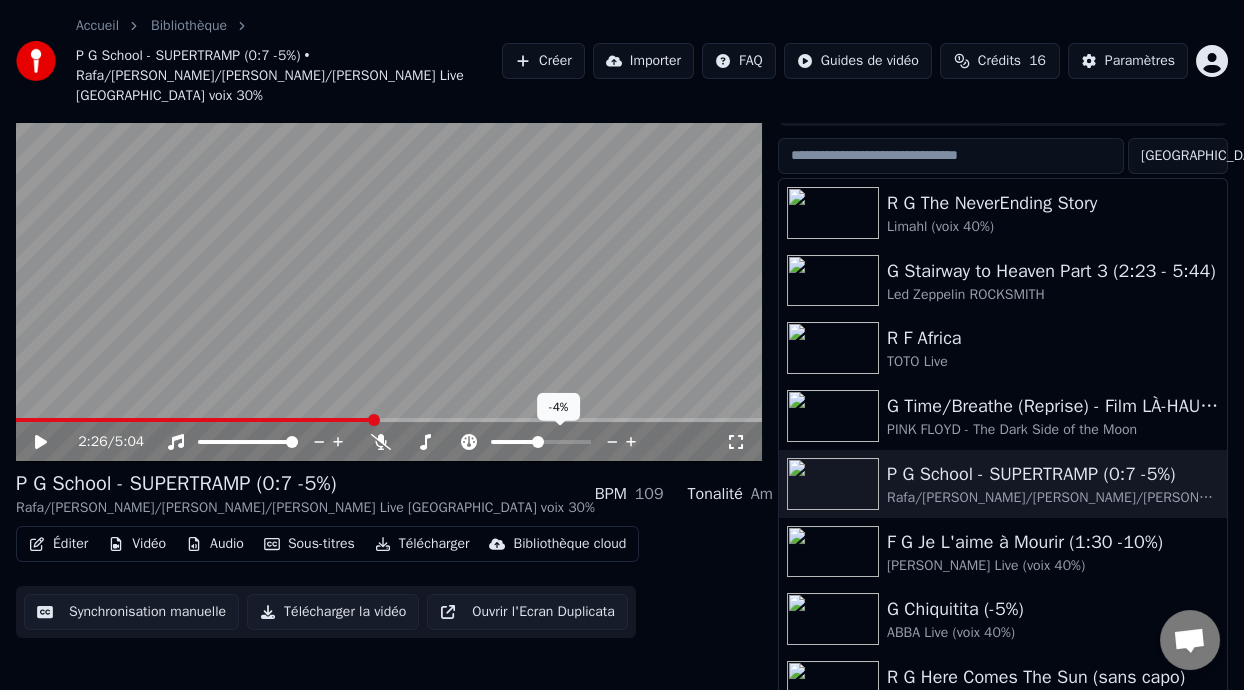 click 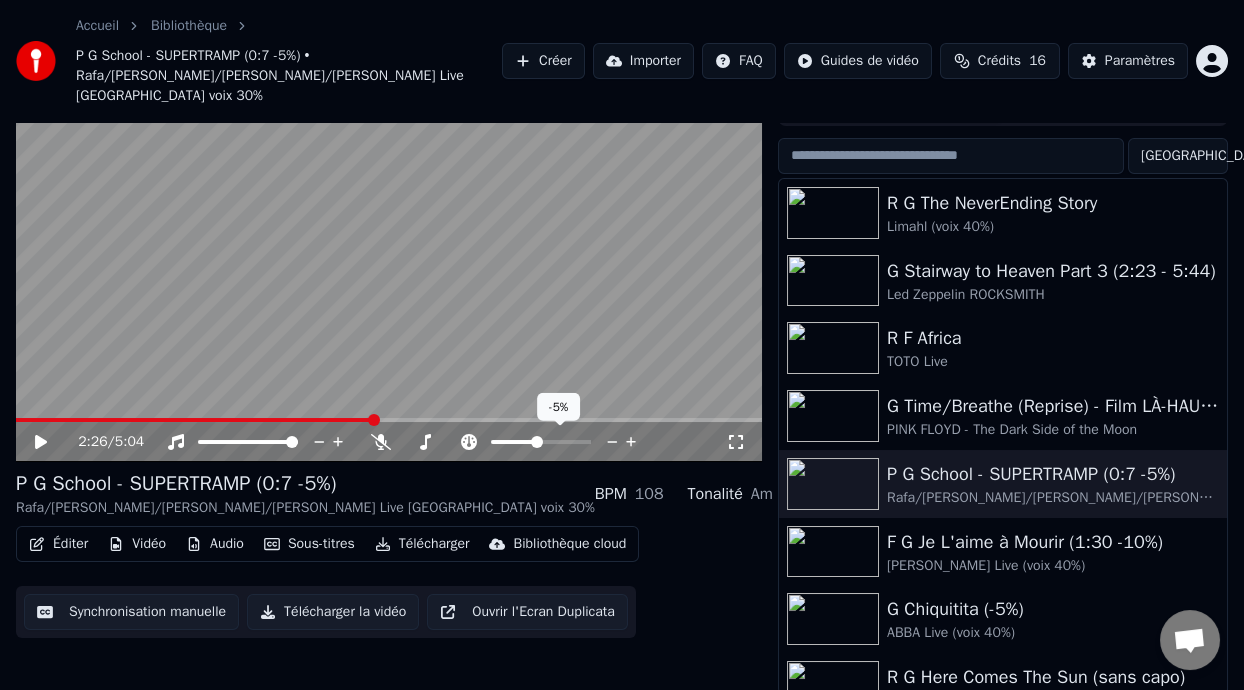 click 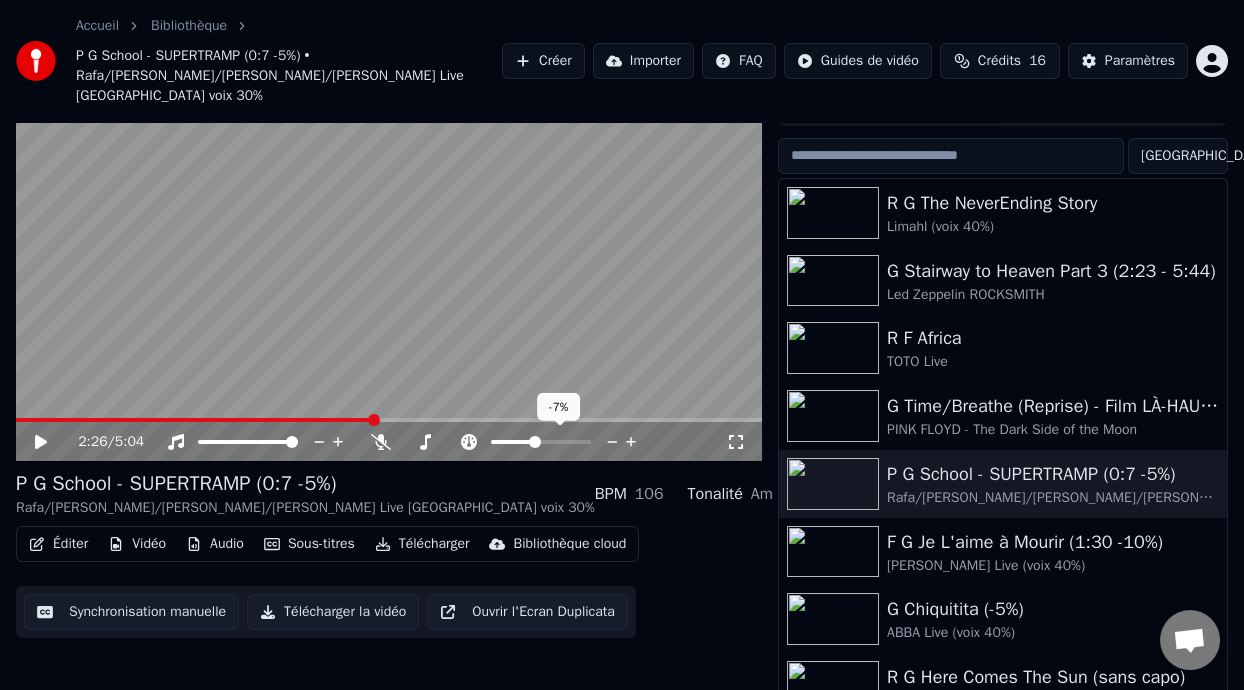 click 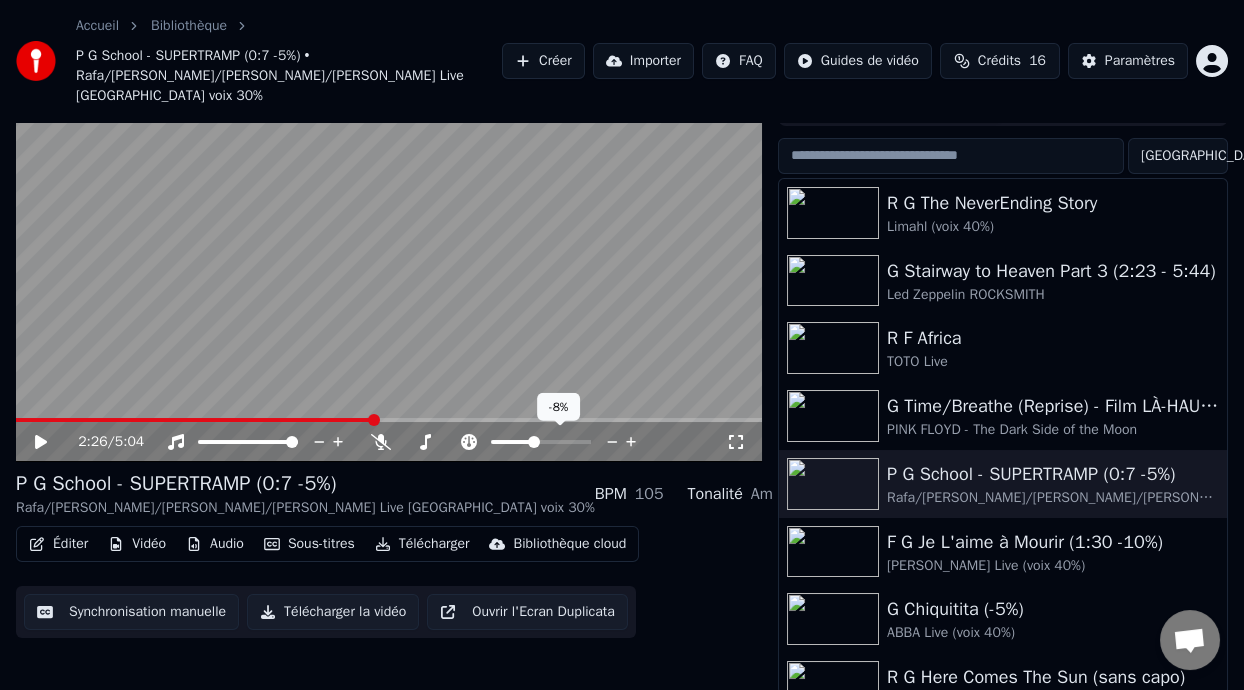 click 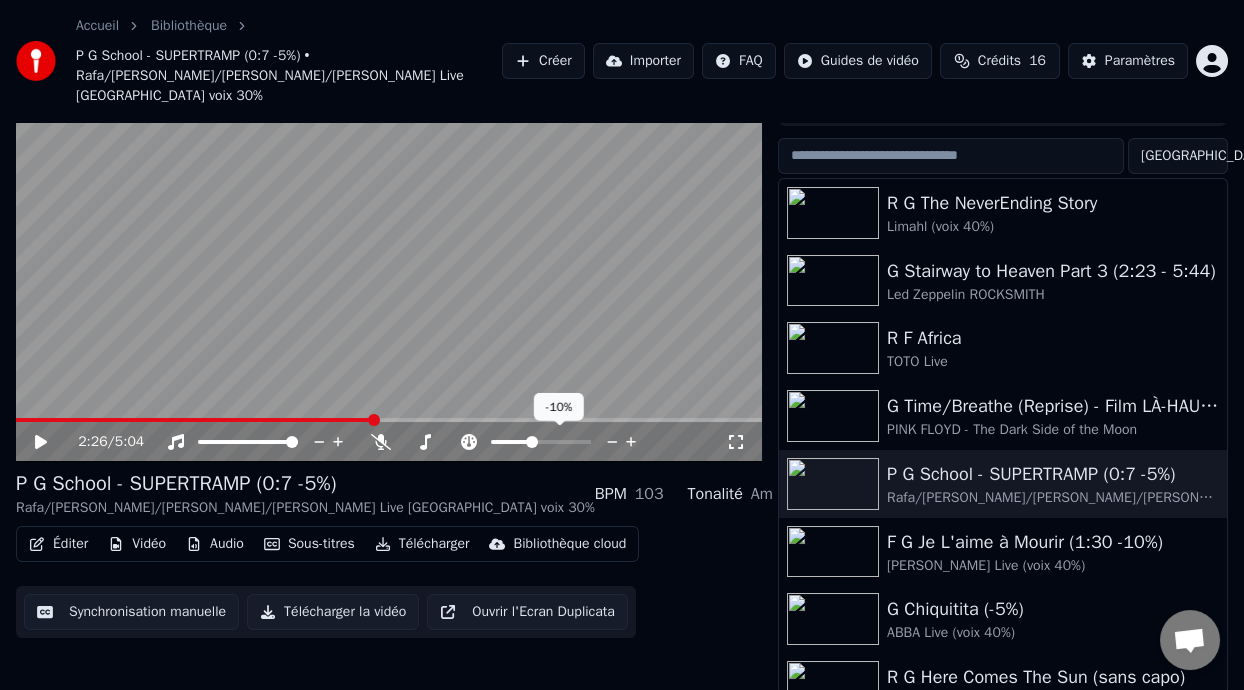 click 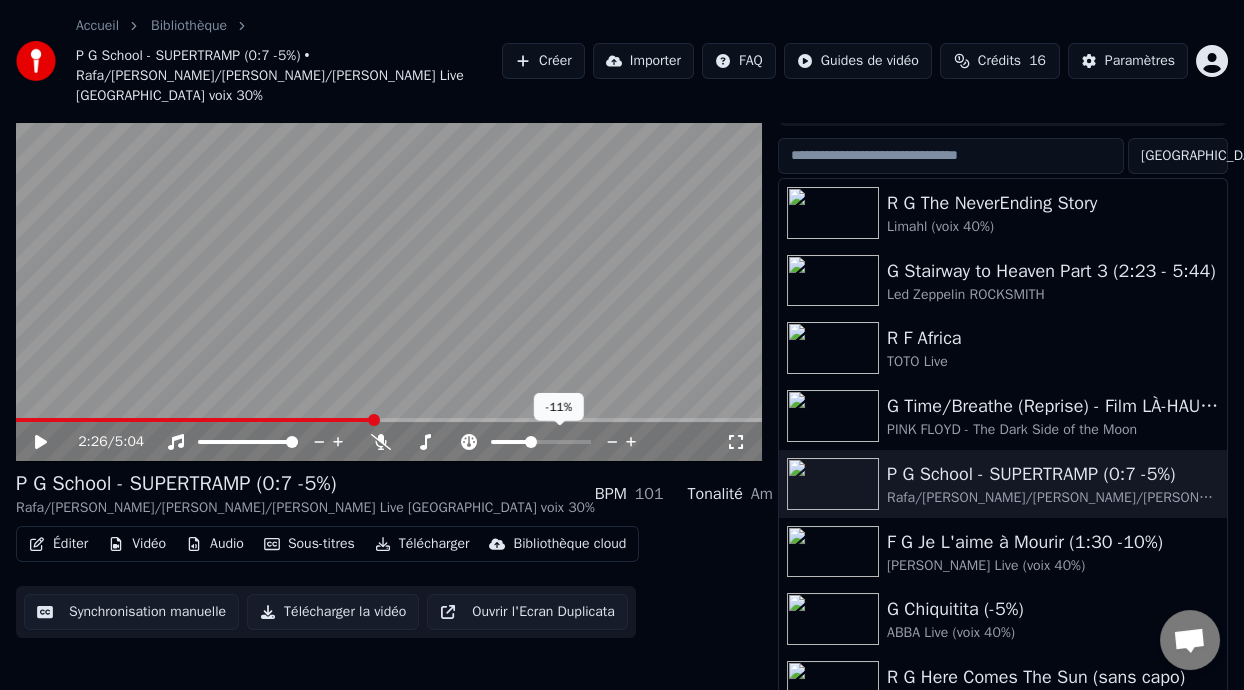 click 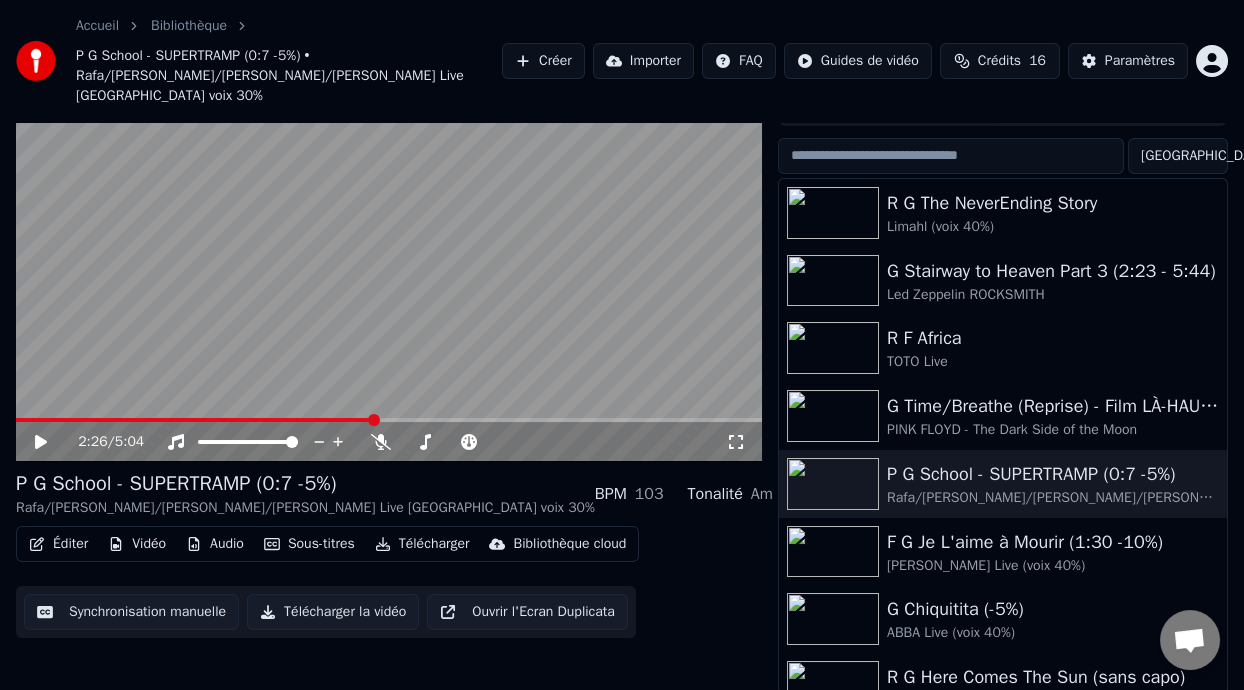 click 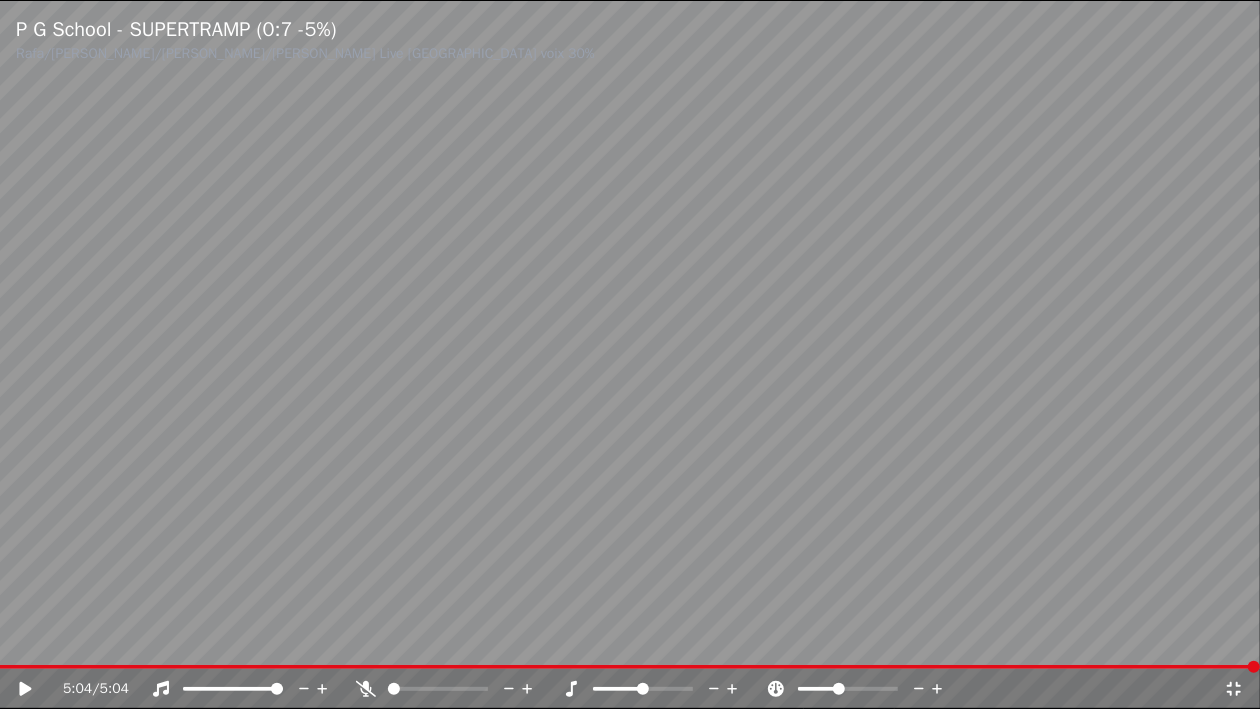 click 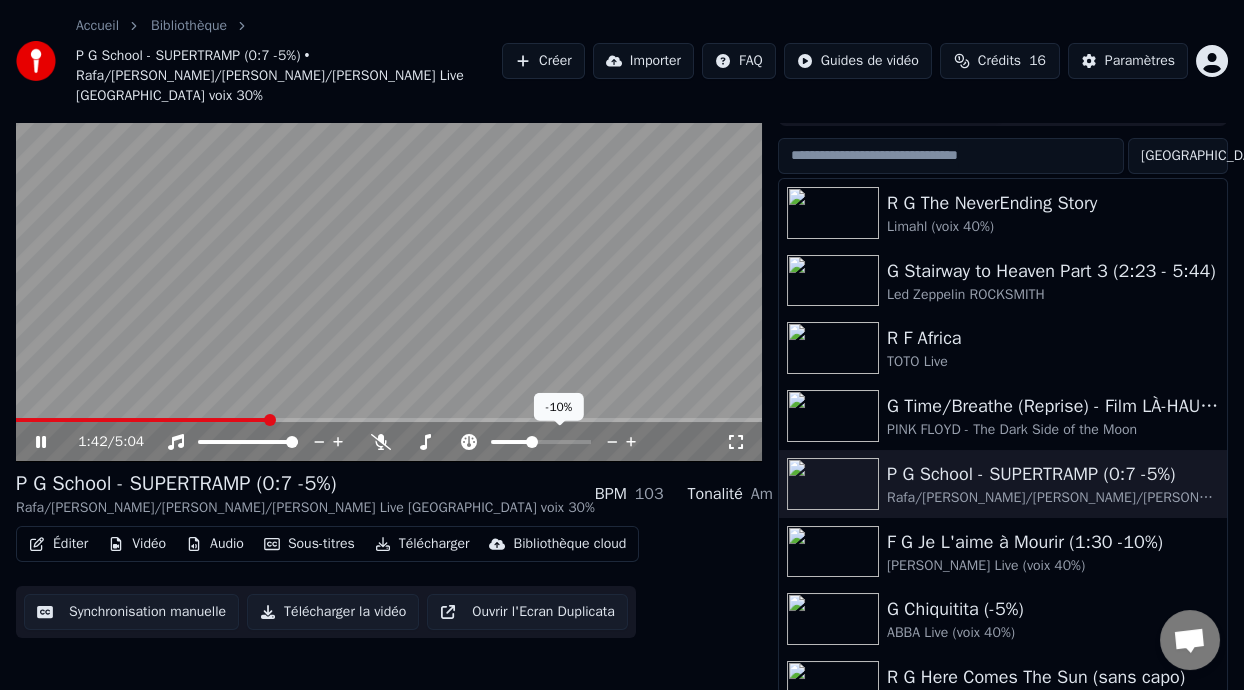click 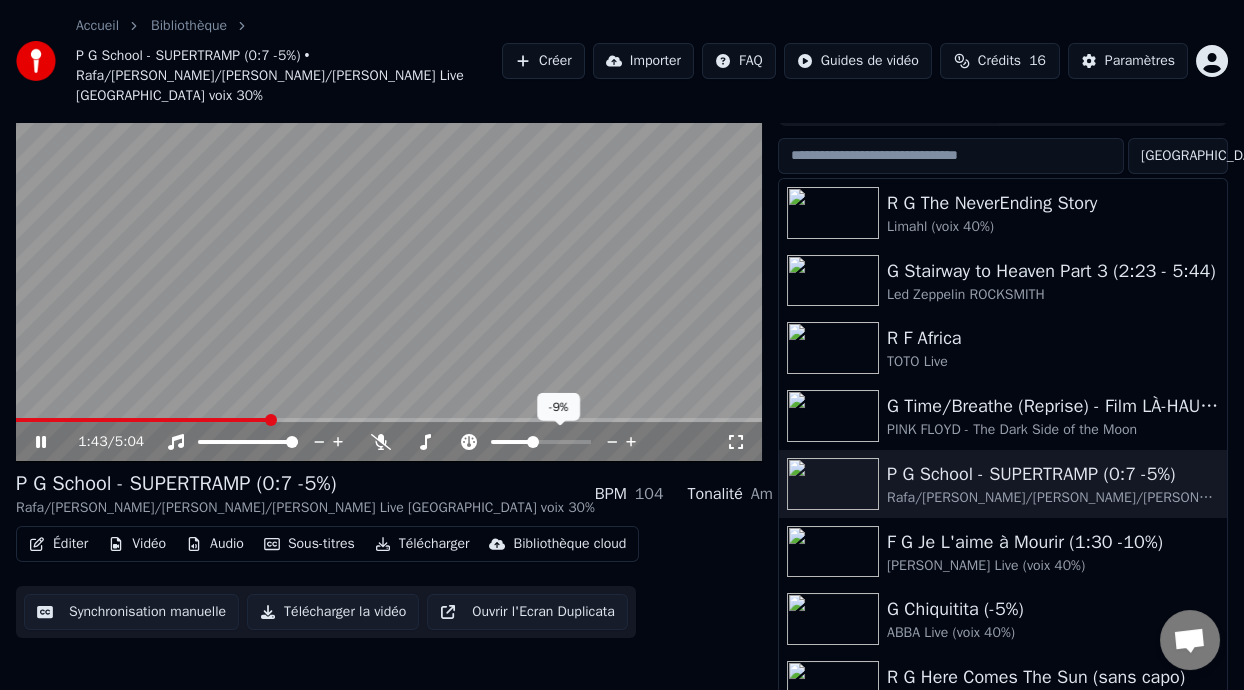 click 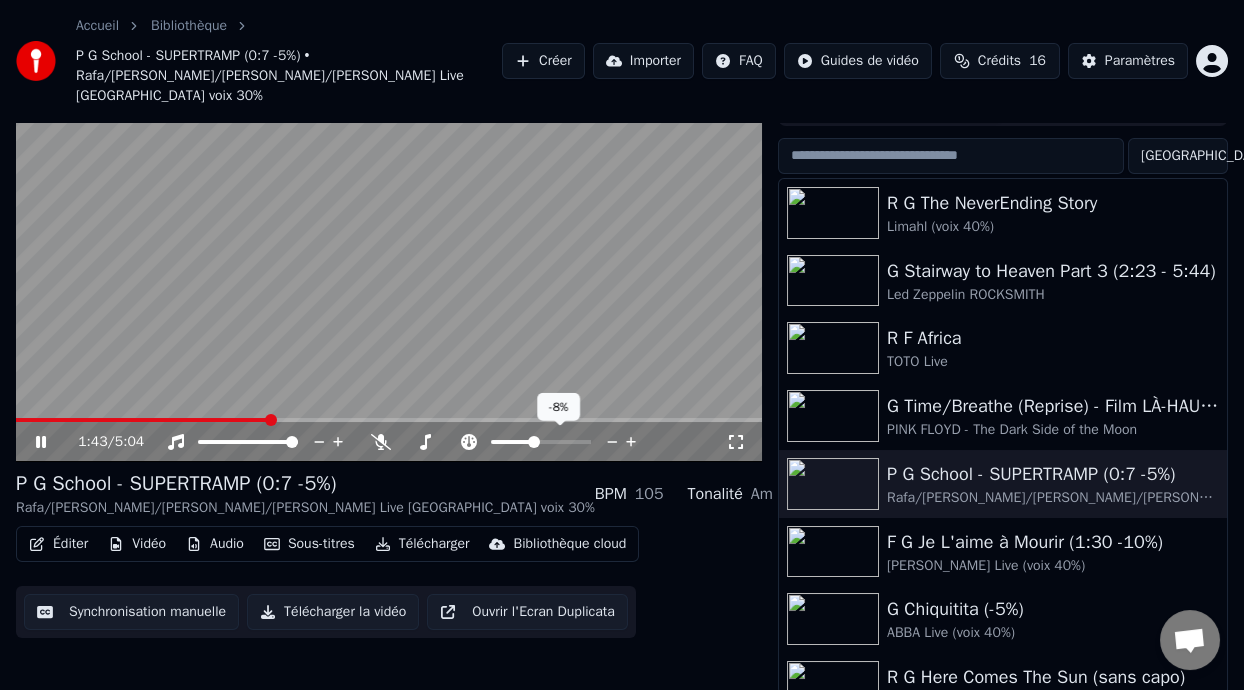 click 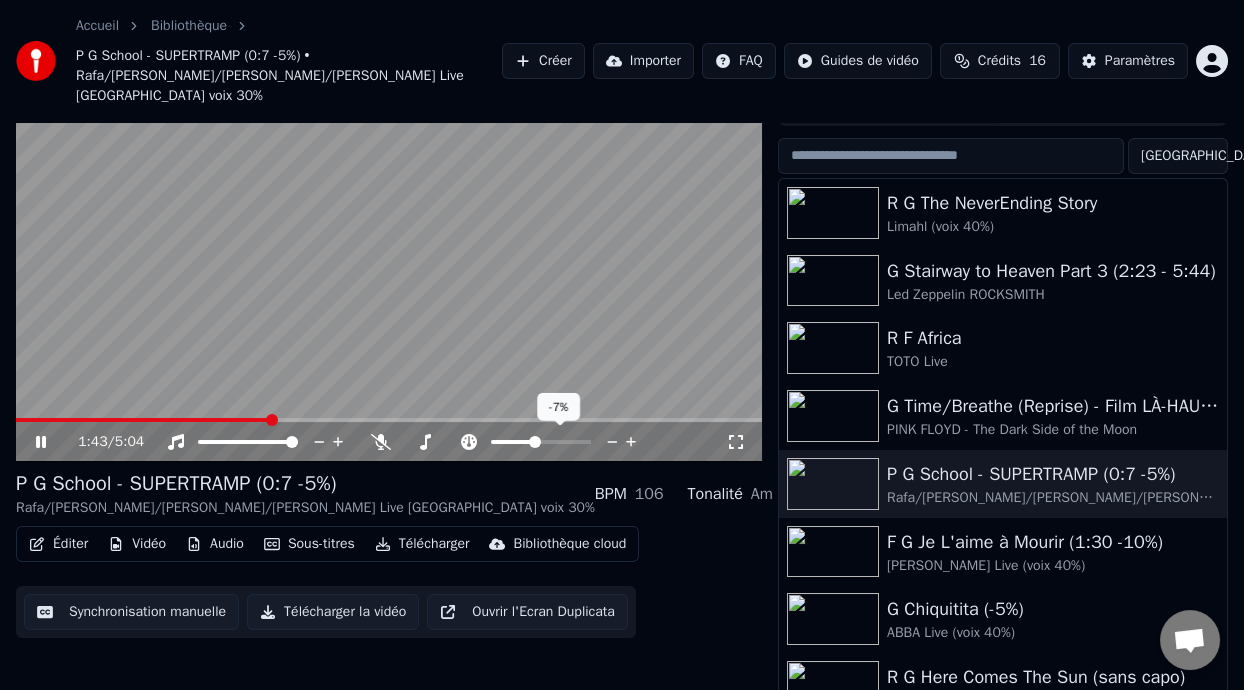 click 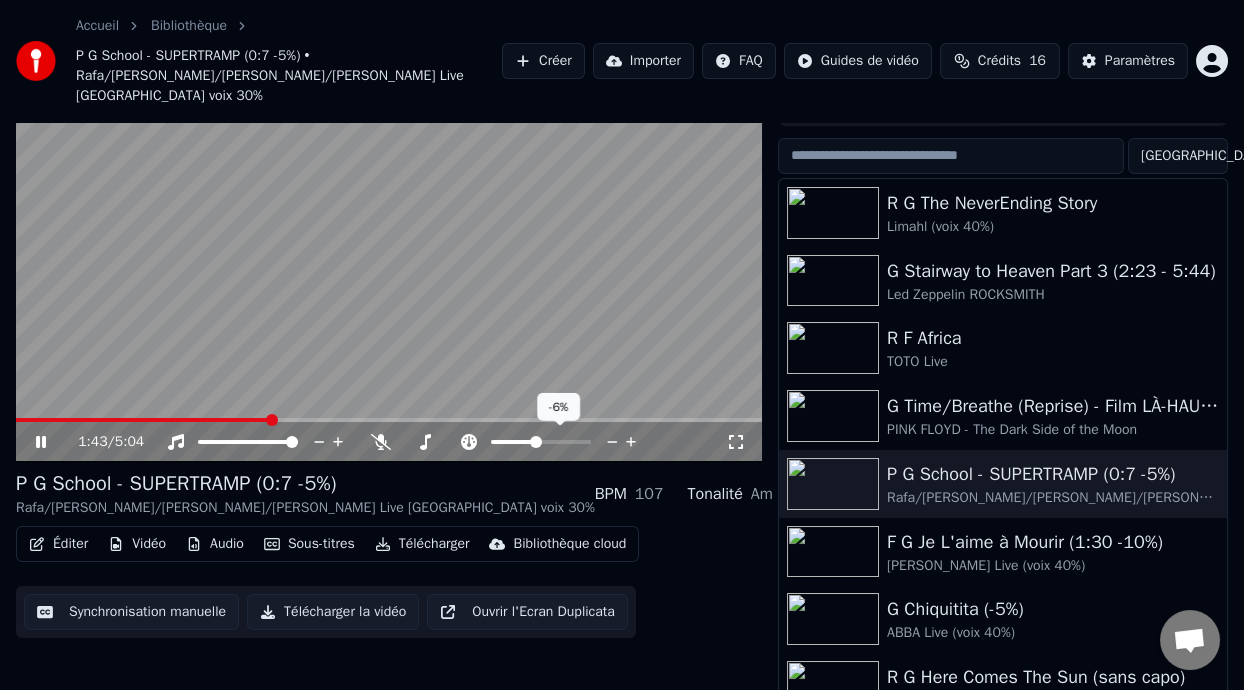 click 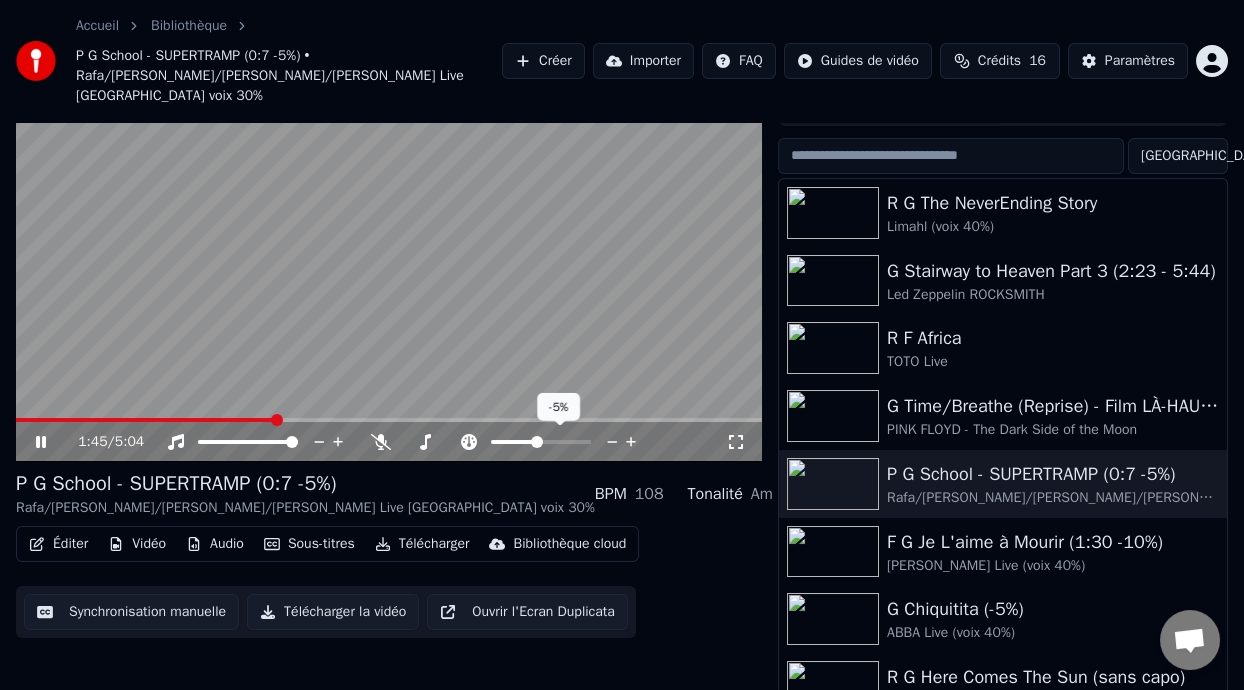click 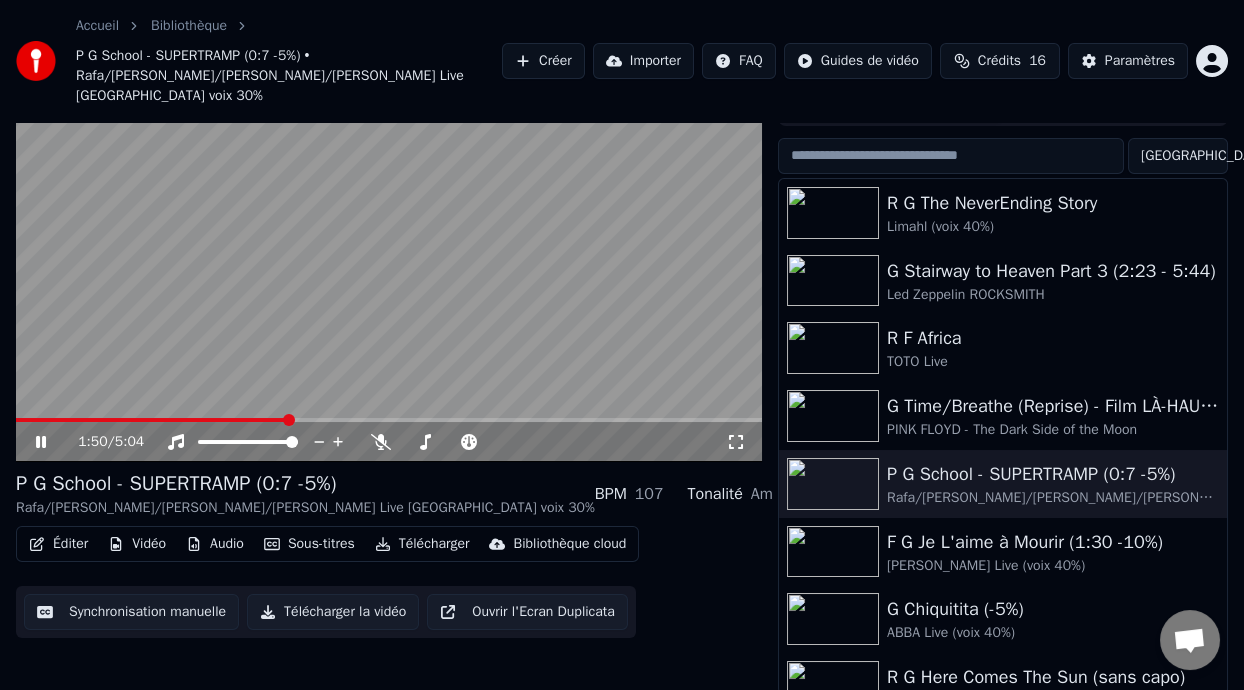 click on "1:50  /  5:04" at bounding box center (402, 442) 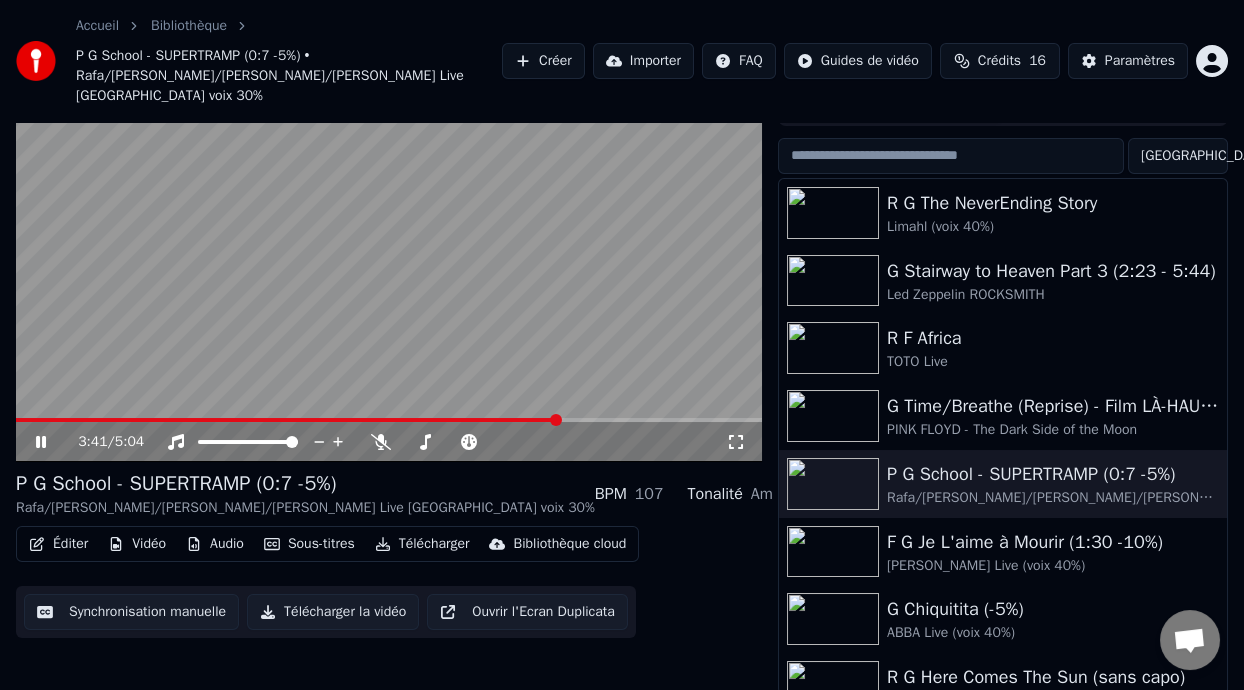 scroll, scrollTop: 85, scrollLeft: 0, axis: vertical 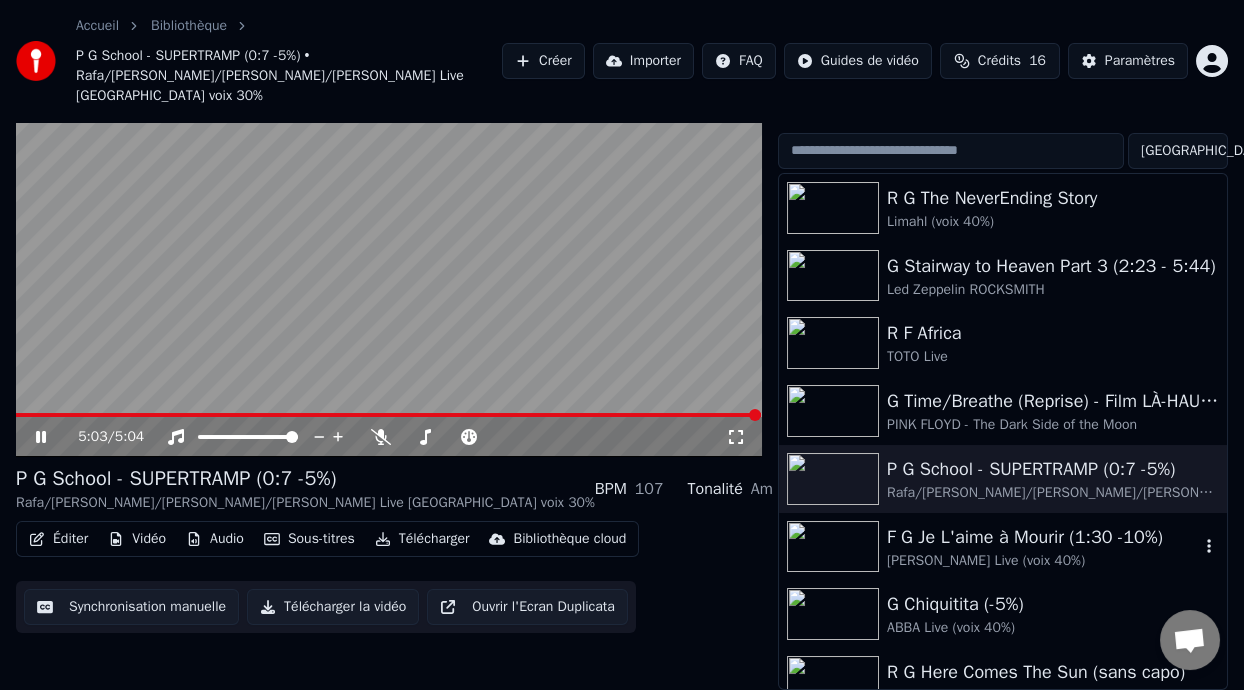 click on "F G Je L'aime à Mourir (1:30 -10%)" at bounding box center [1043, 537] 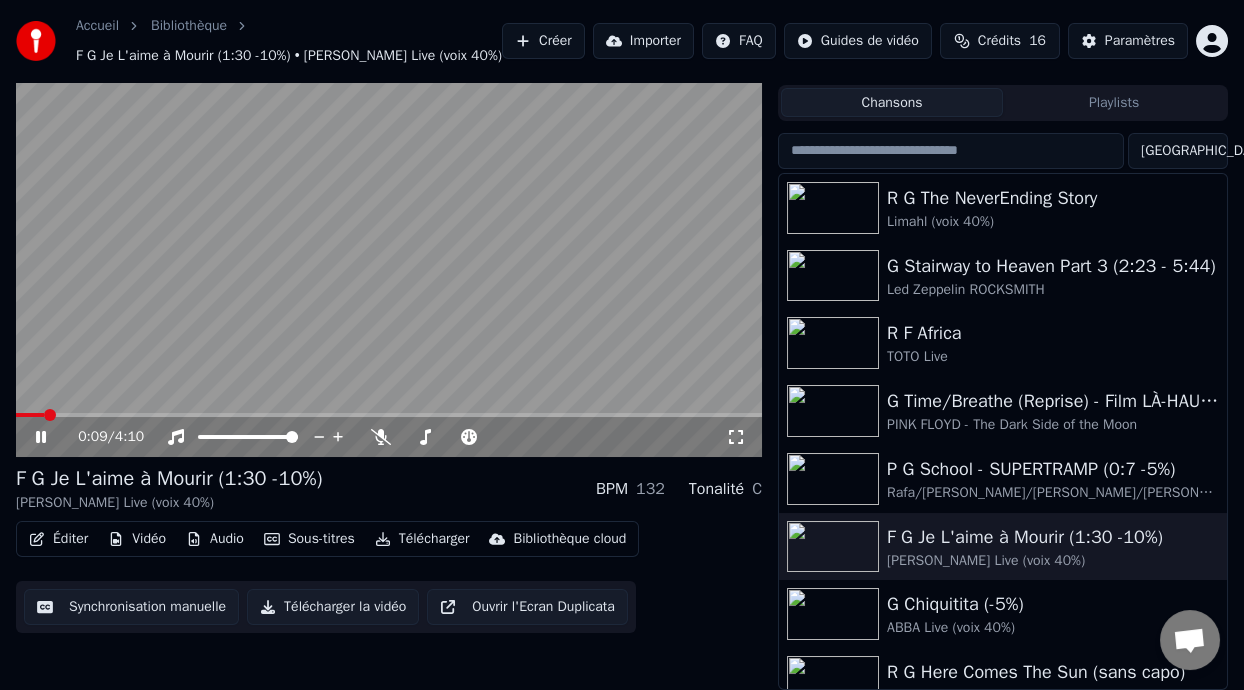 scroll, scrollTop: 0, scrollLeft: 0, axis: both 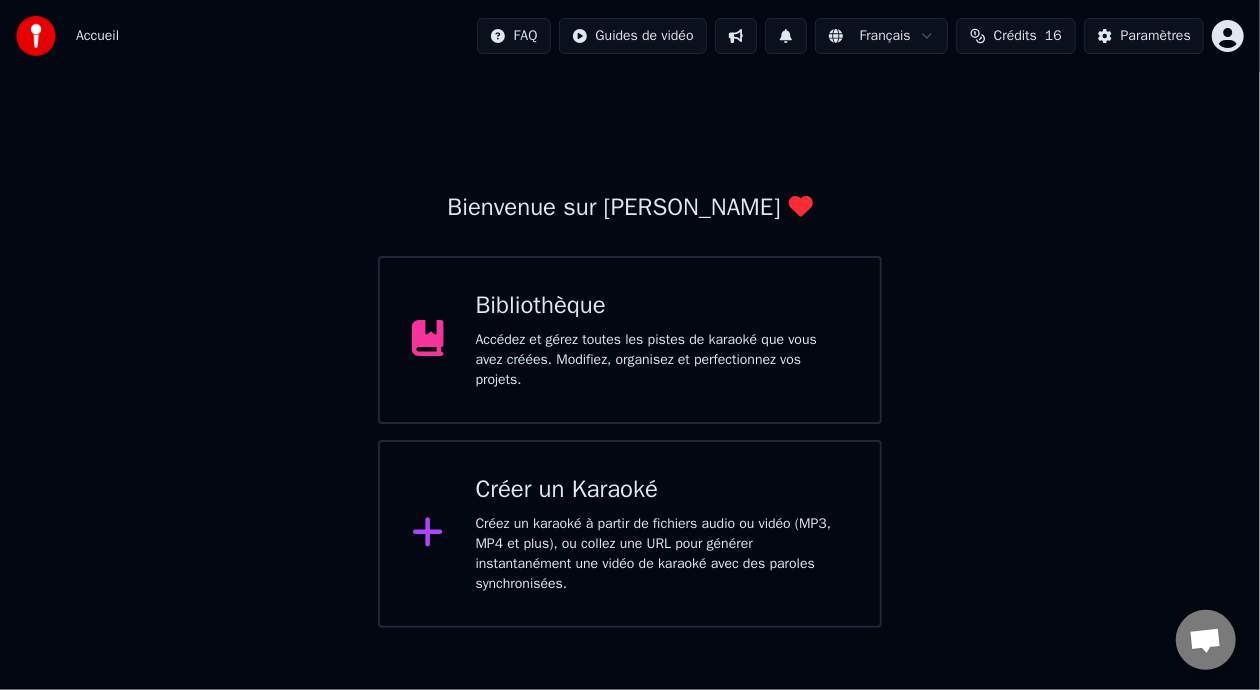 click on "Bibliothèque Accédez et gérez toutes les pistes de karaoké que vous avez créées. Modifiez, organisez et perfectionnez vos projets." at bounding box center [662, 340] 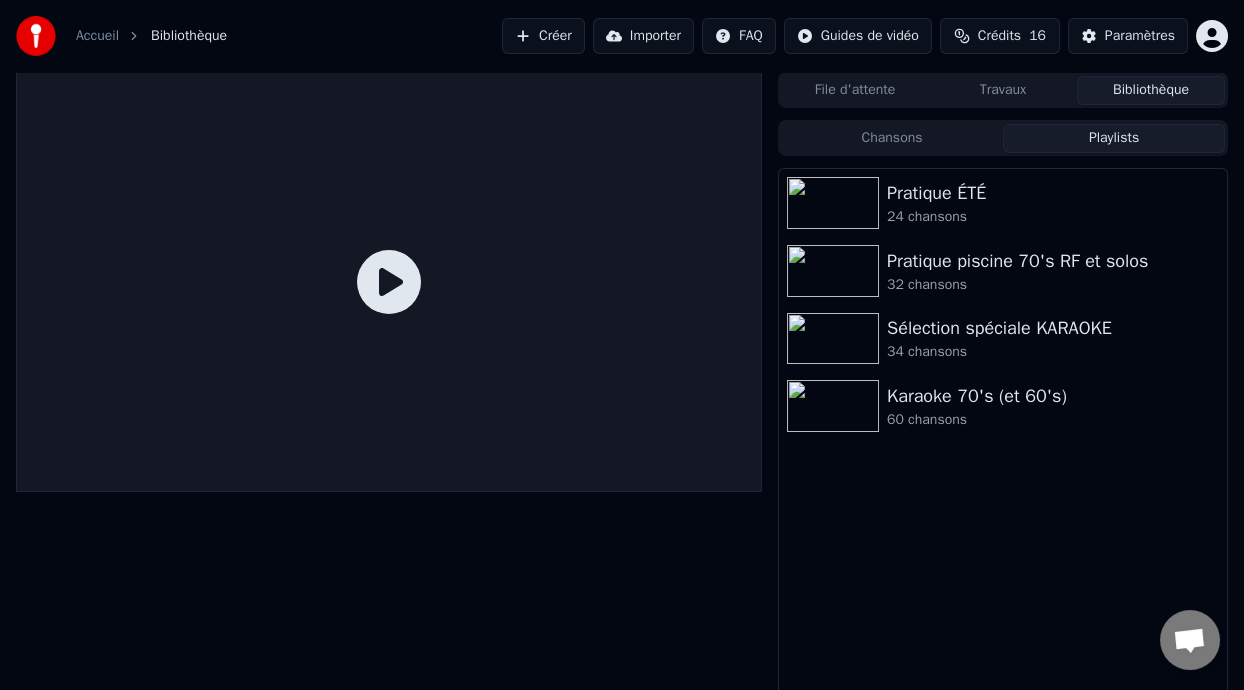 click on "Playlists" at bounding box center (1114, 138) 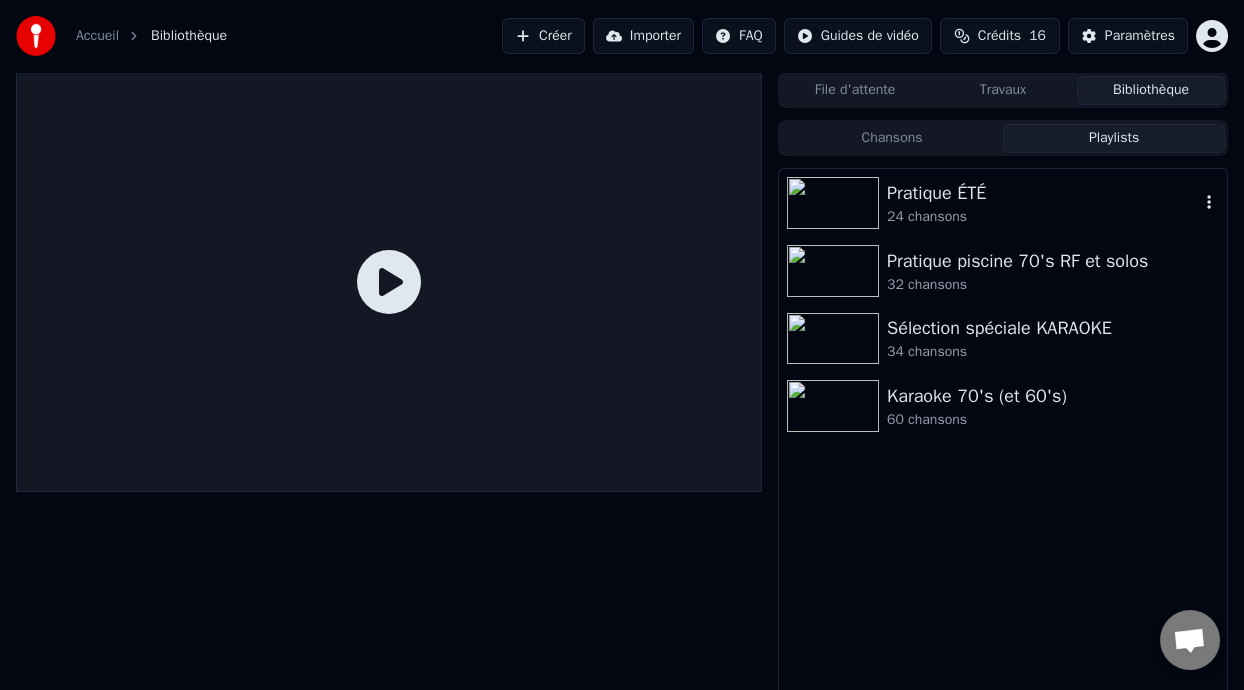 click on "24 chansons" at bounding box center (1043, 217) 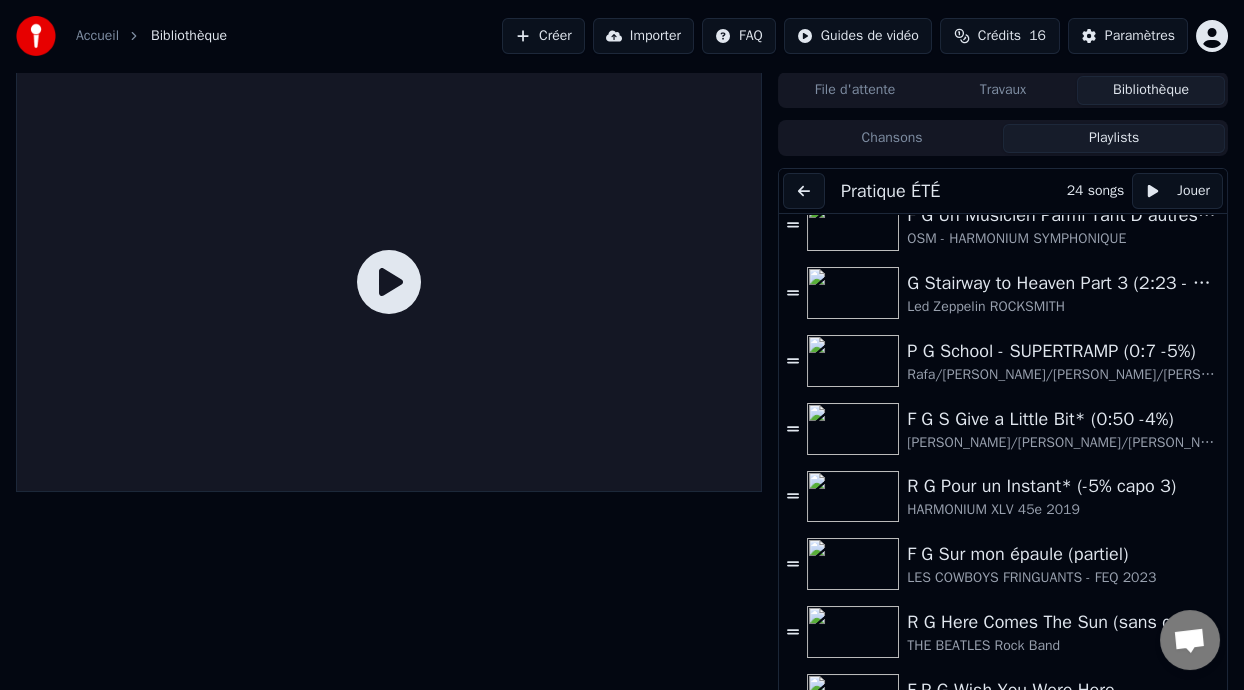 scroll, scrollTop: 139, scrollLeft: 0, axis: vertical 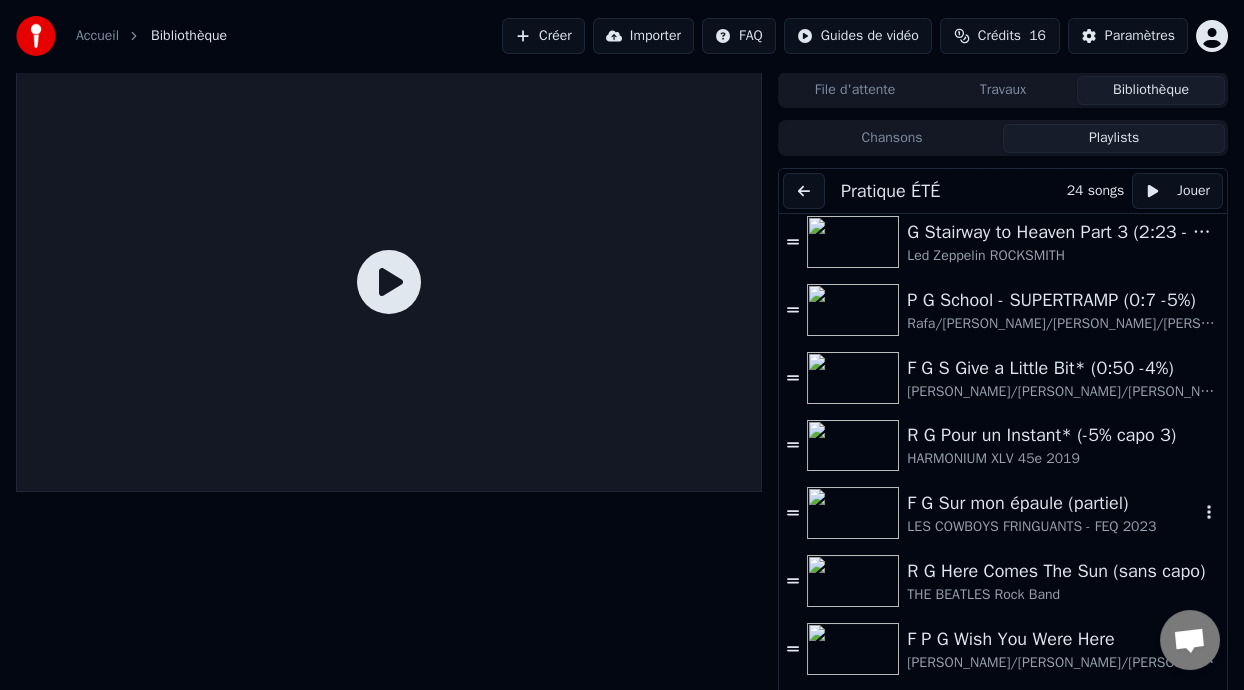 click on "F G Sur mon épaule (partiel)" at bounding box center [1053, 503] 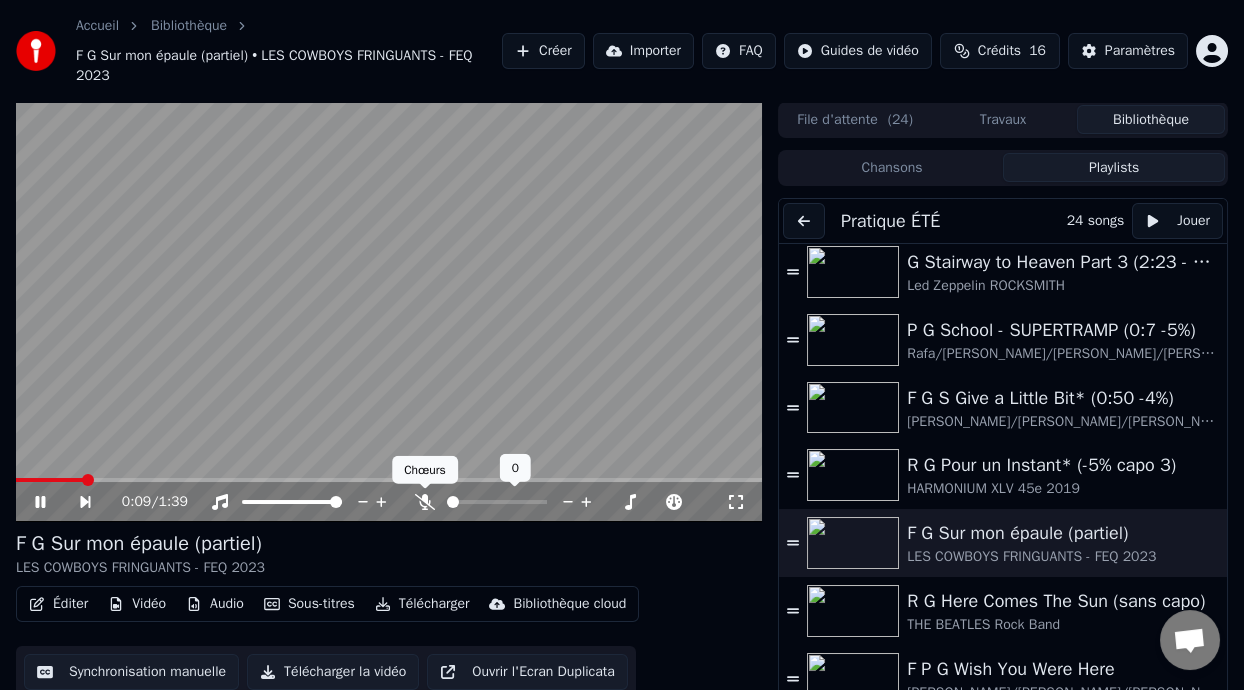 click 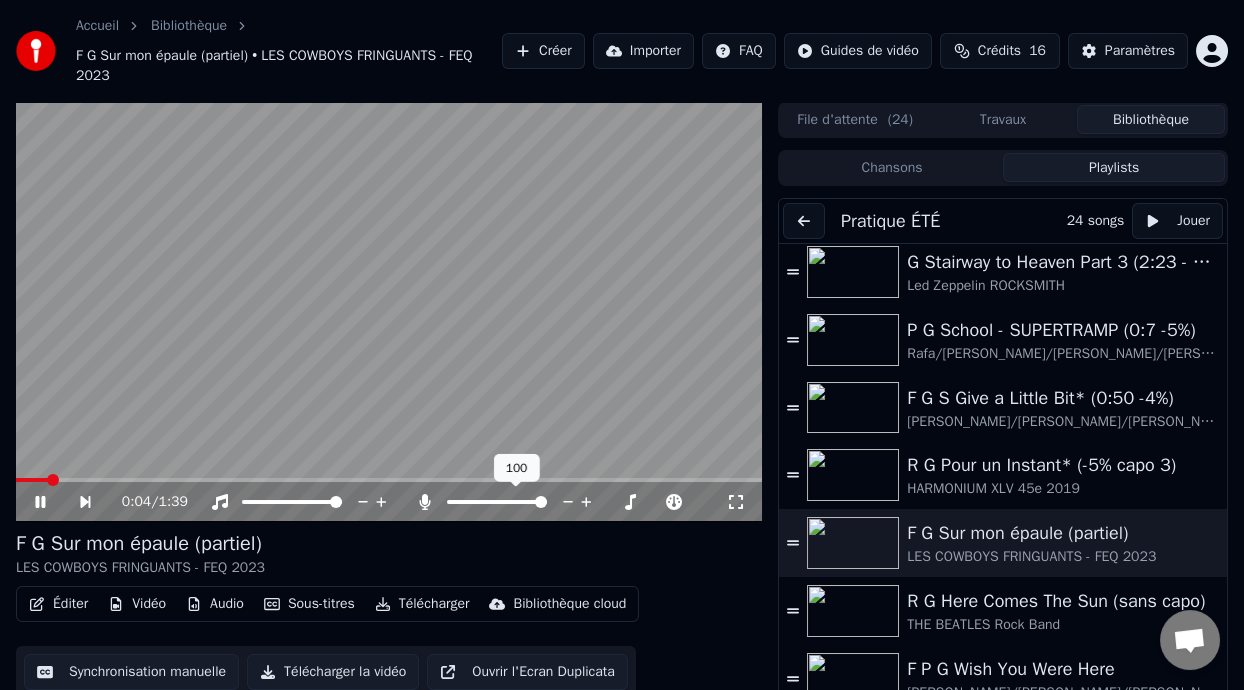 scroll, scrollTop: 59, scrollLeft: 0, axis: vertical 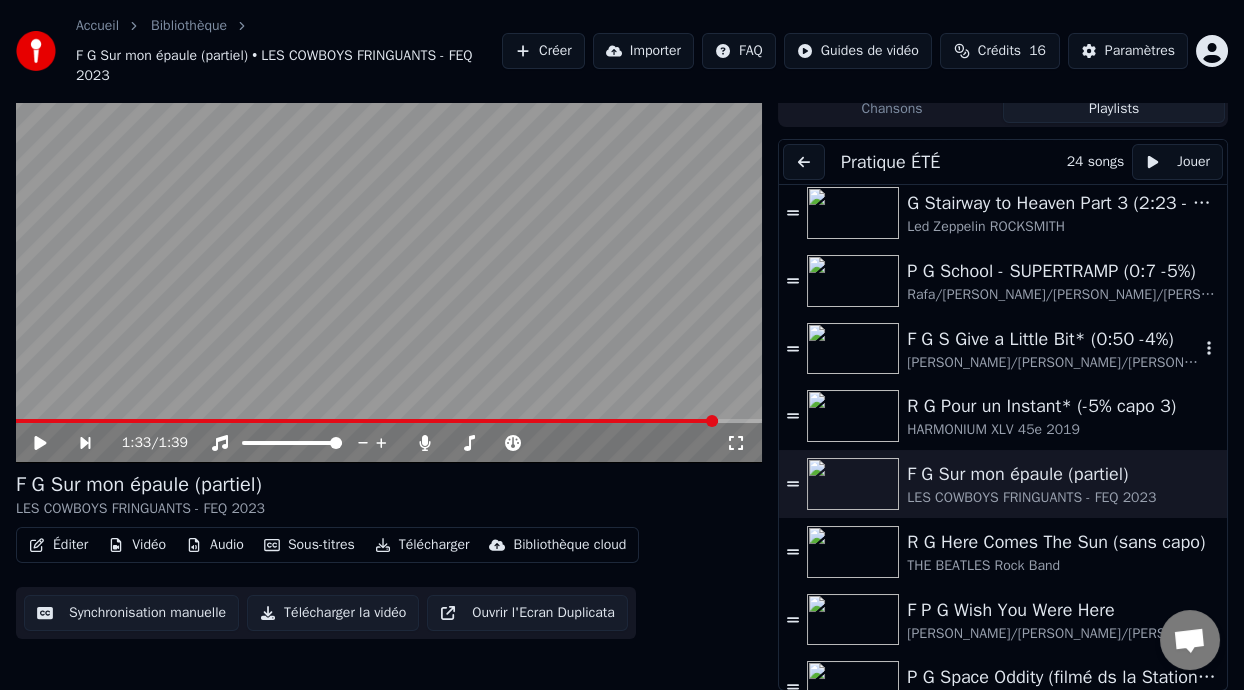 click on "F G S Give a Little Bit* (0:50 -4%)" at bounding box center [1053, 339] 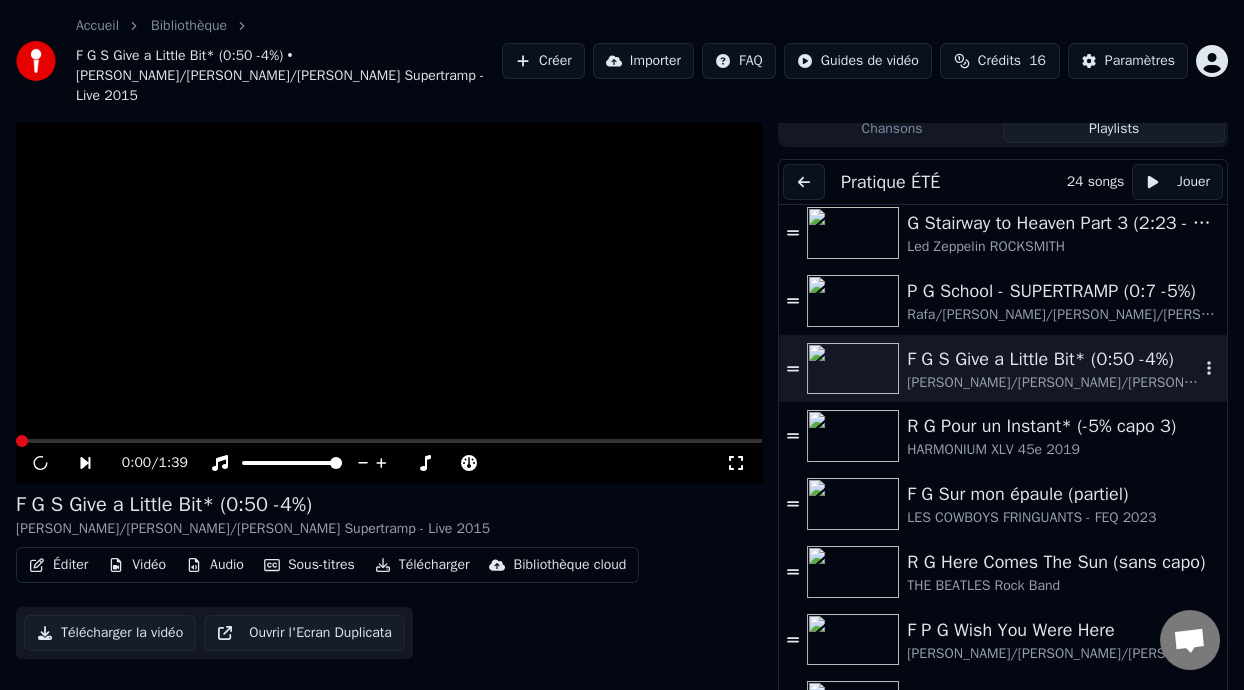 scroll, scrollTop: 79, scrollLeft: 0, axis: vertical 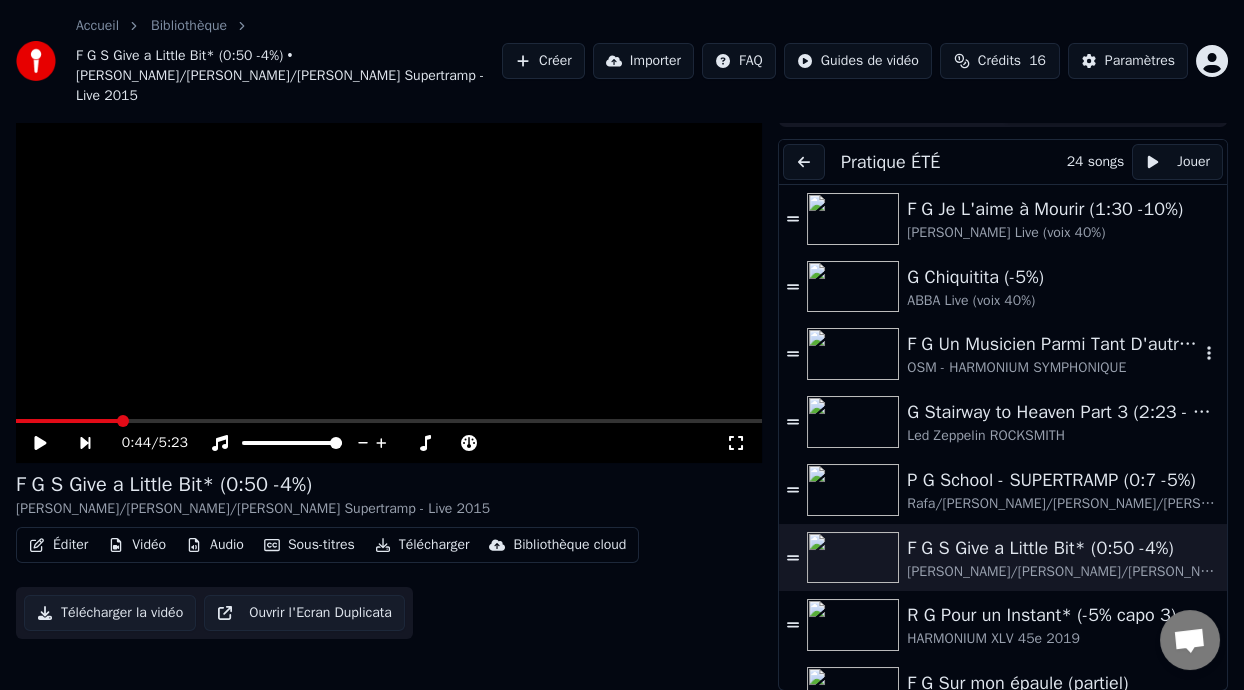 click on "OSM - HARMONIUM SYMPHONIQUE" at bounding box center [1053, 368] 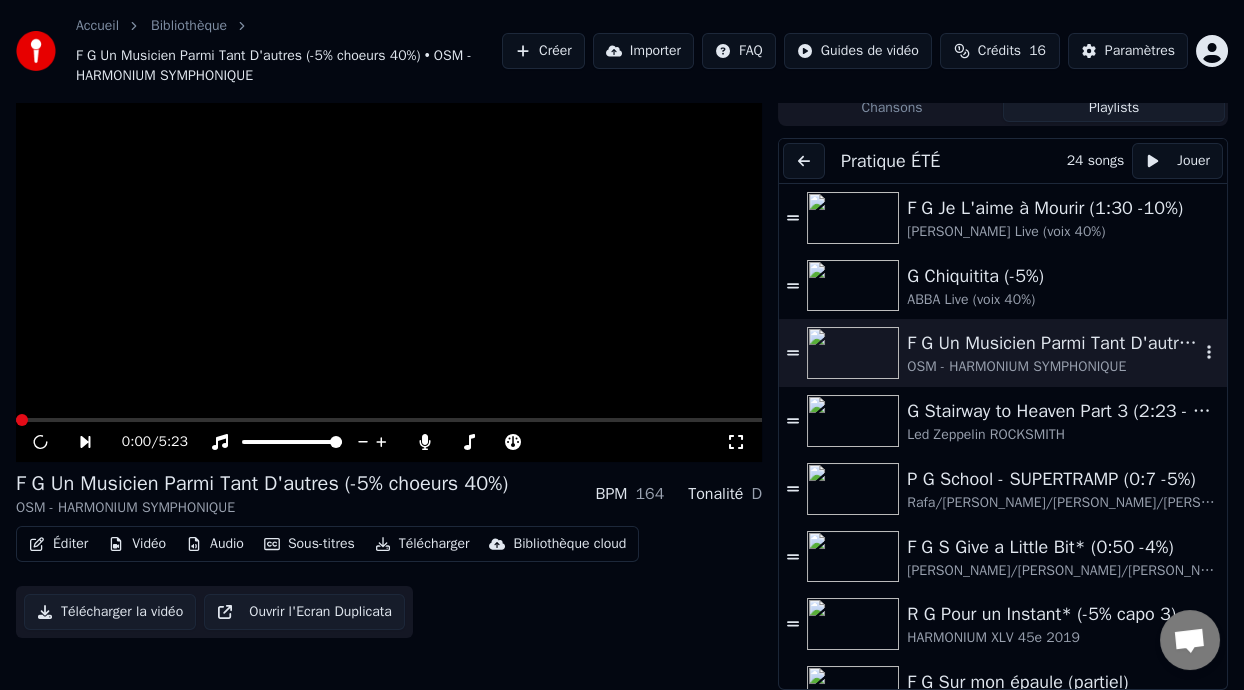 scroll, scrollTop: 59, scrollLeft: 0, axis: vertical 